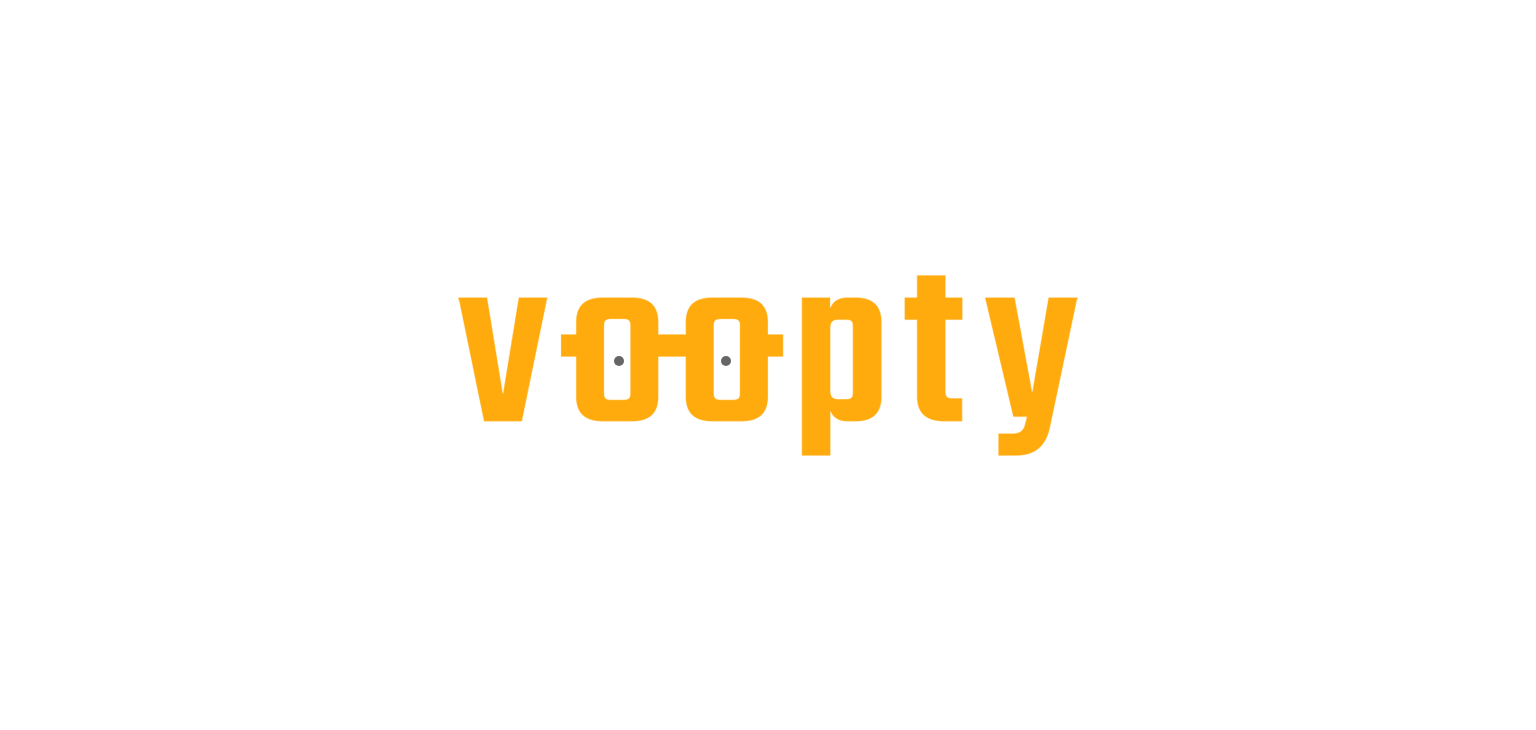 scroll, scrollTop: 0, scrollLeft: 0, axis: both 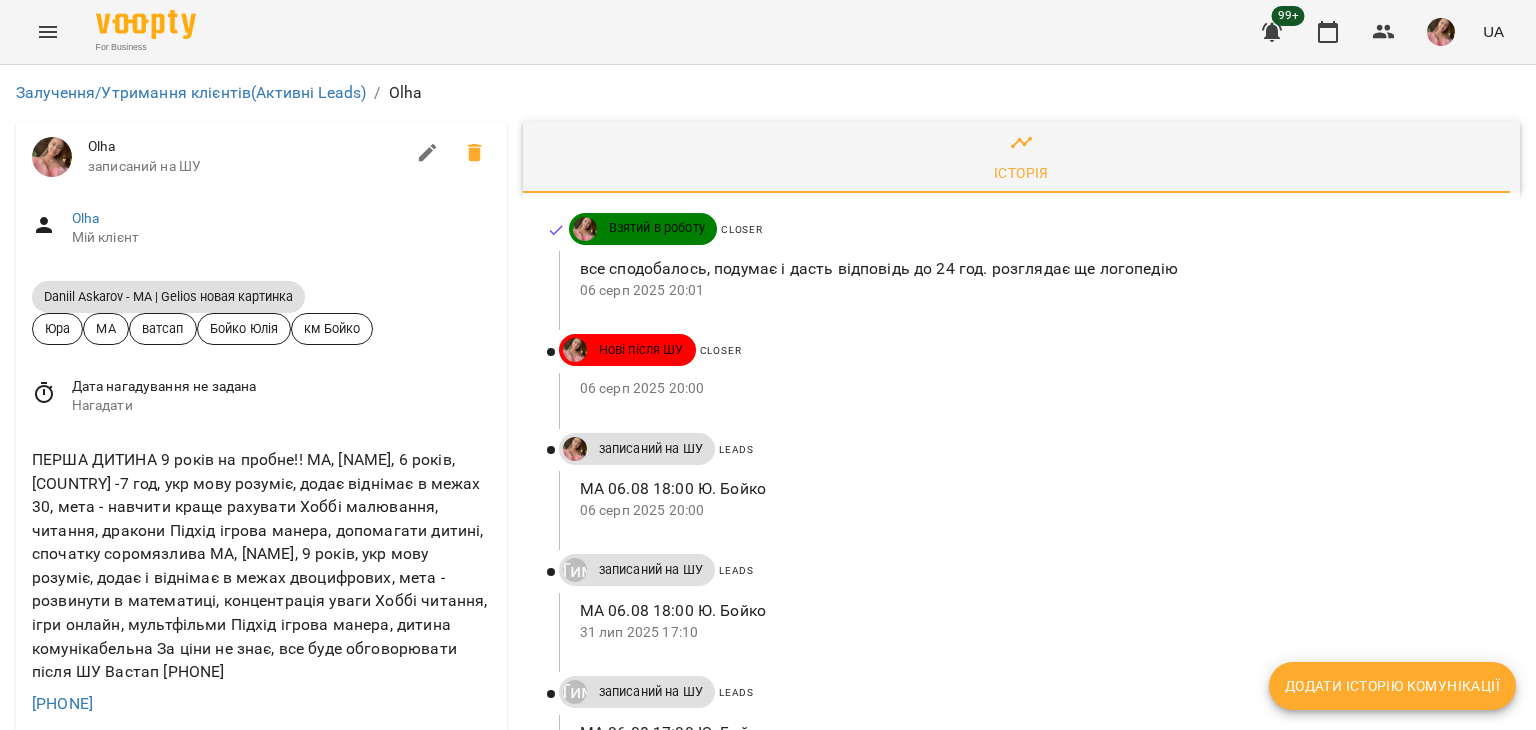 click 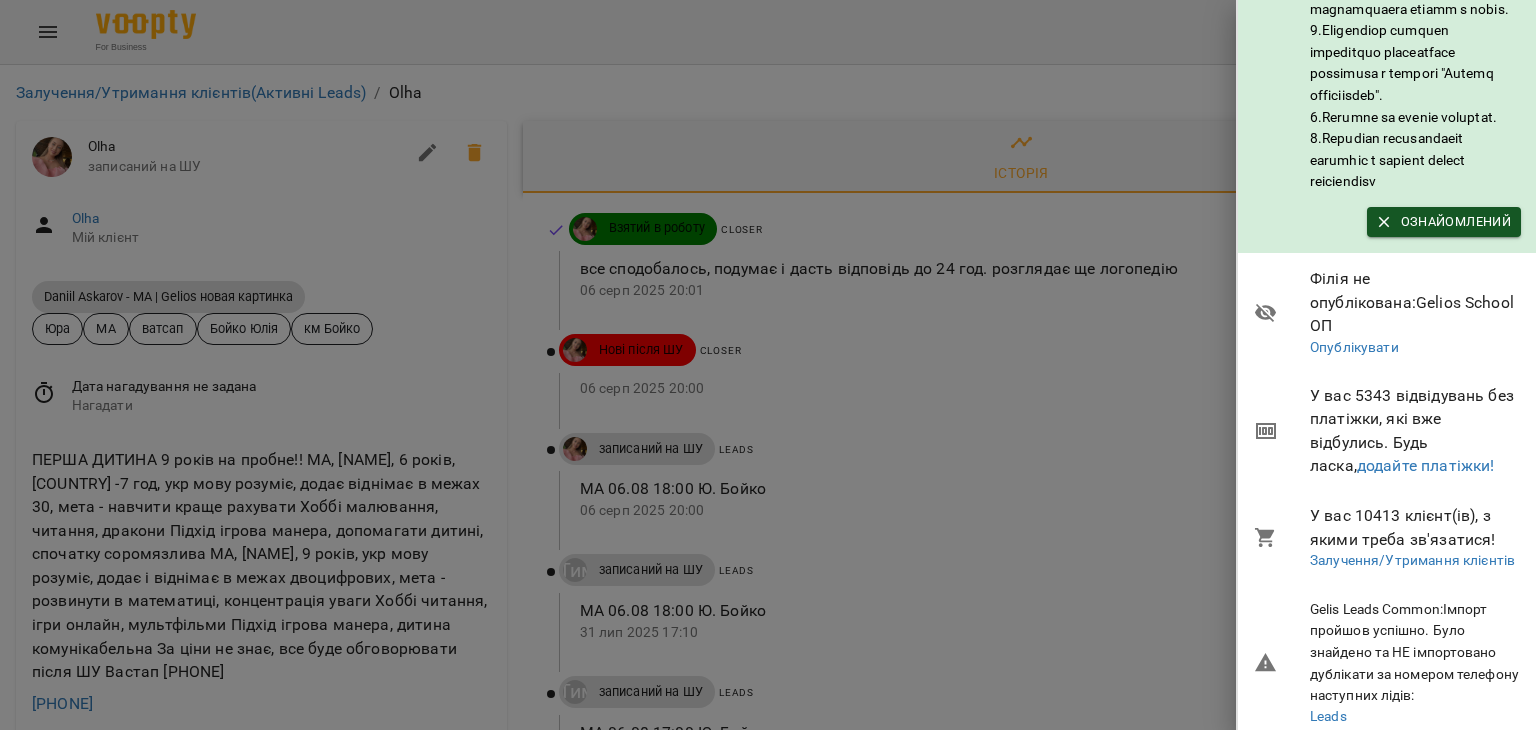 scroll, scrollTop: 614, scrollLeft: 0, axis: vertical 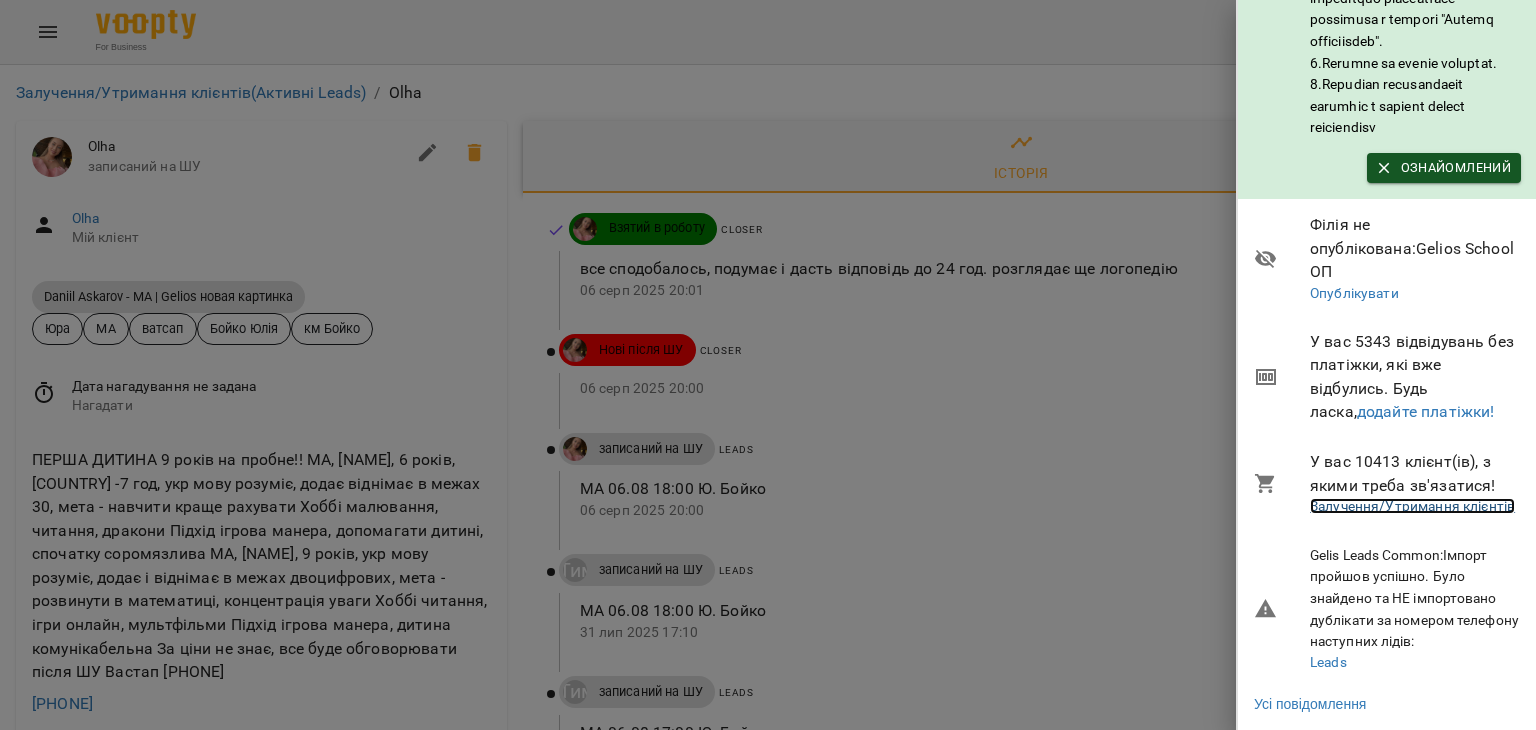 click on "Залучення/Утримання клієнтів" at bounding box center [1412, 506] 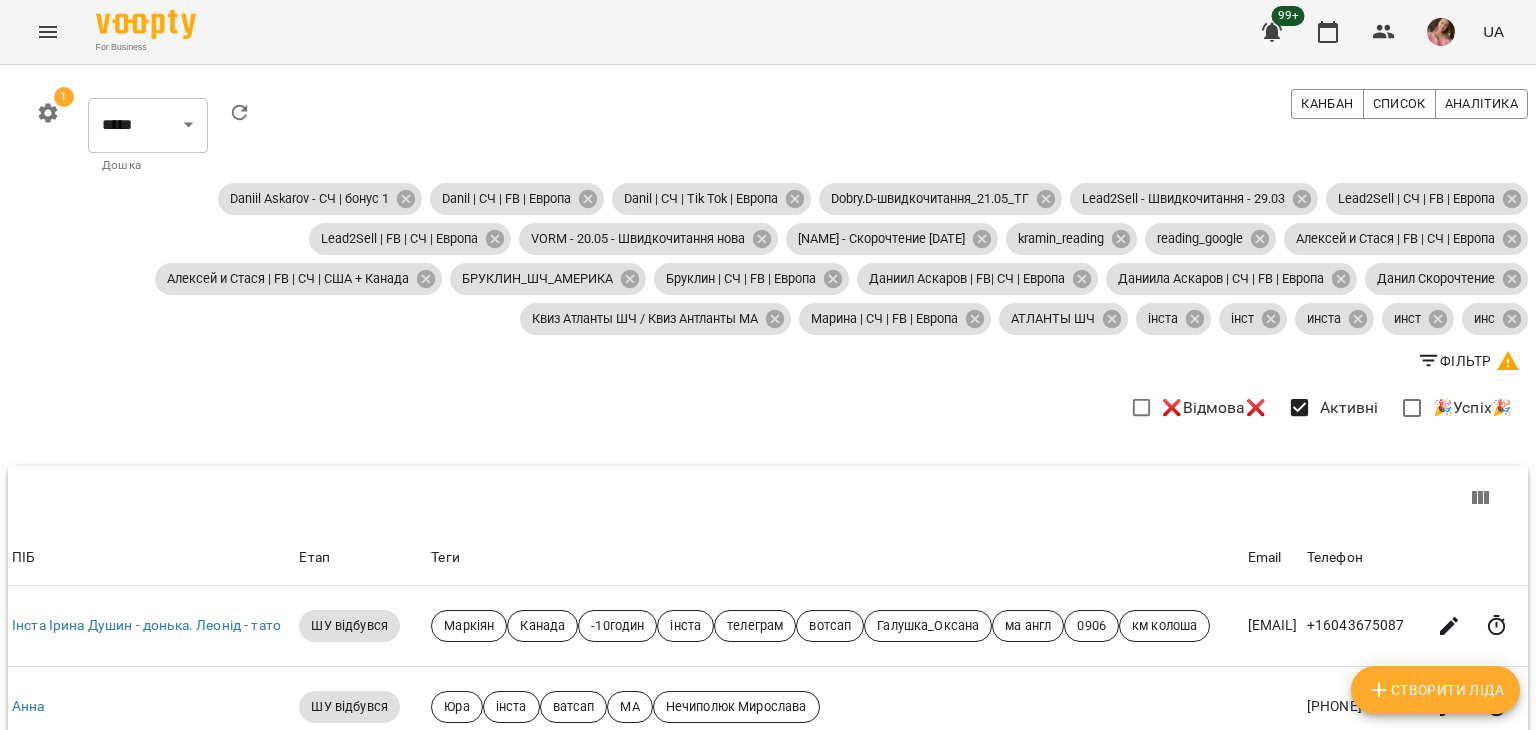 click on "Створити Ліда" at bounding box center (1435, 690) 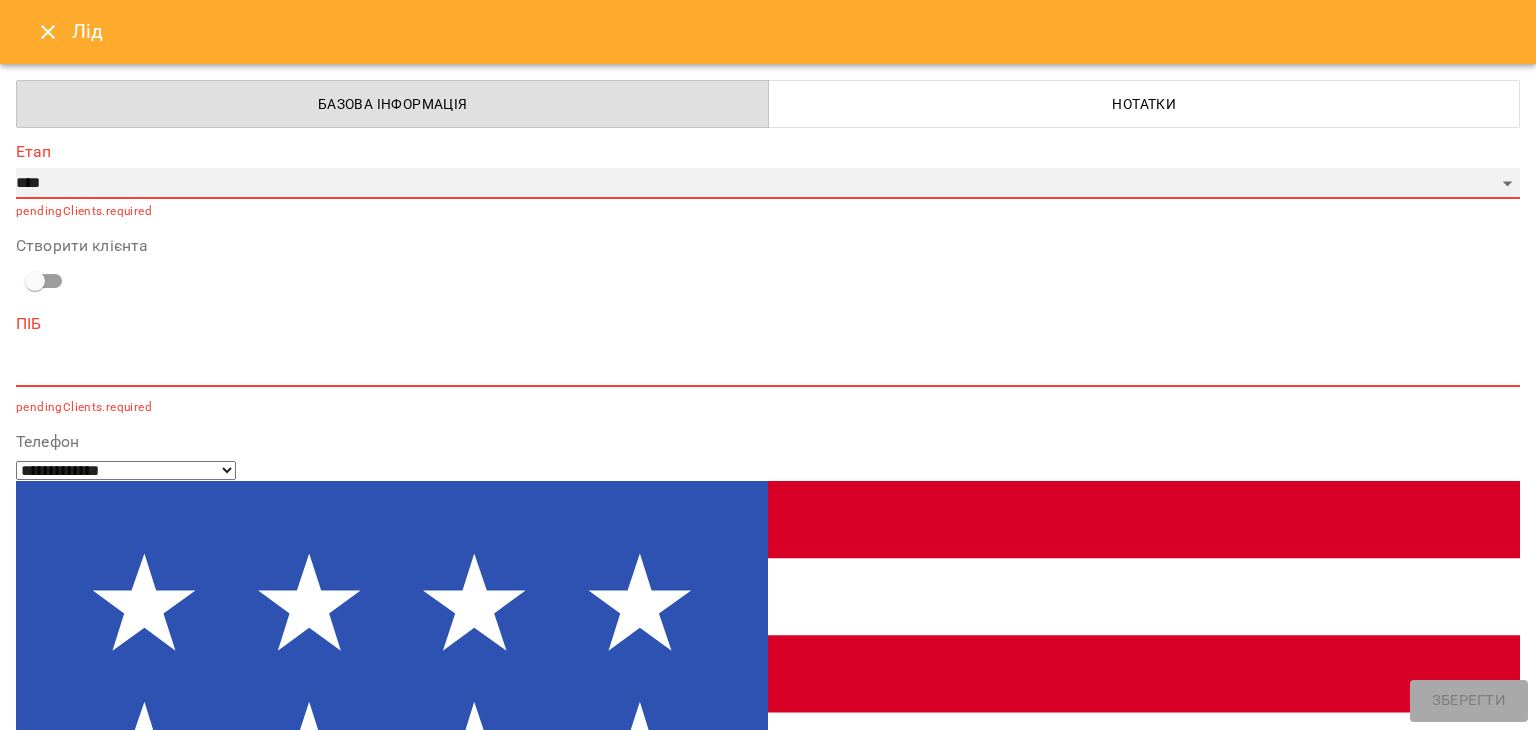click on "**********" at bounding box center (768, 184) 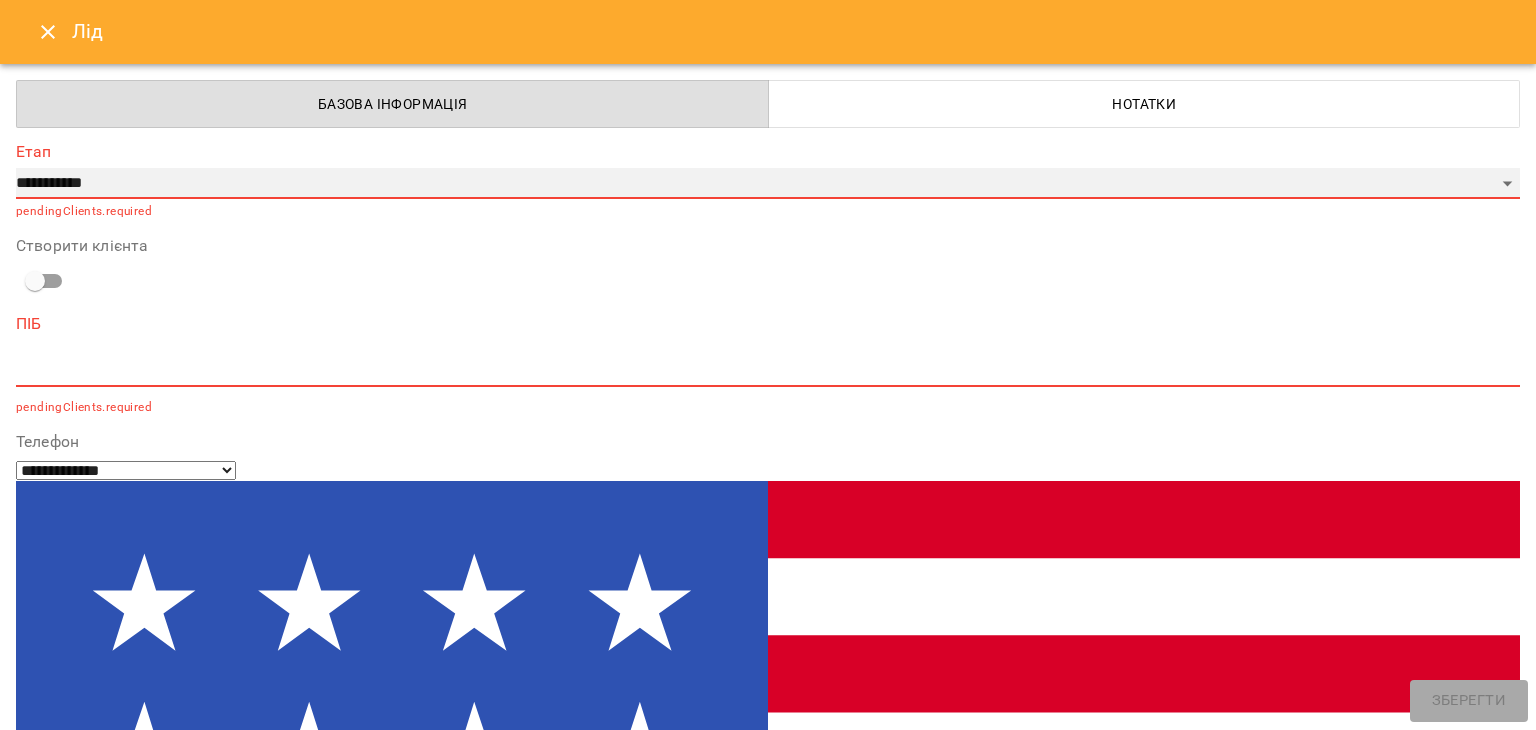 click on "**********" at bounding box center (768, 184) 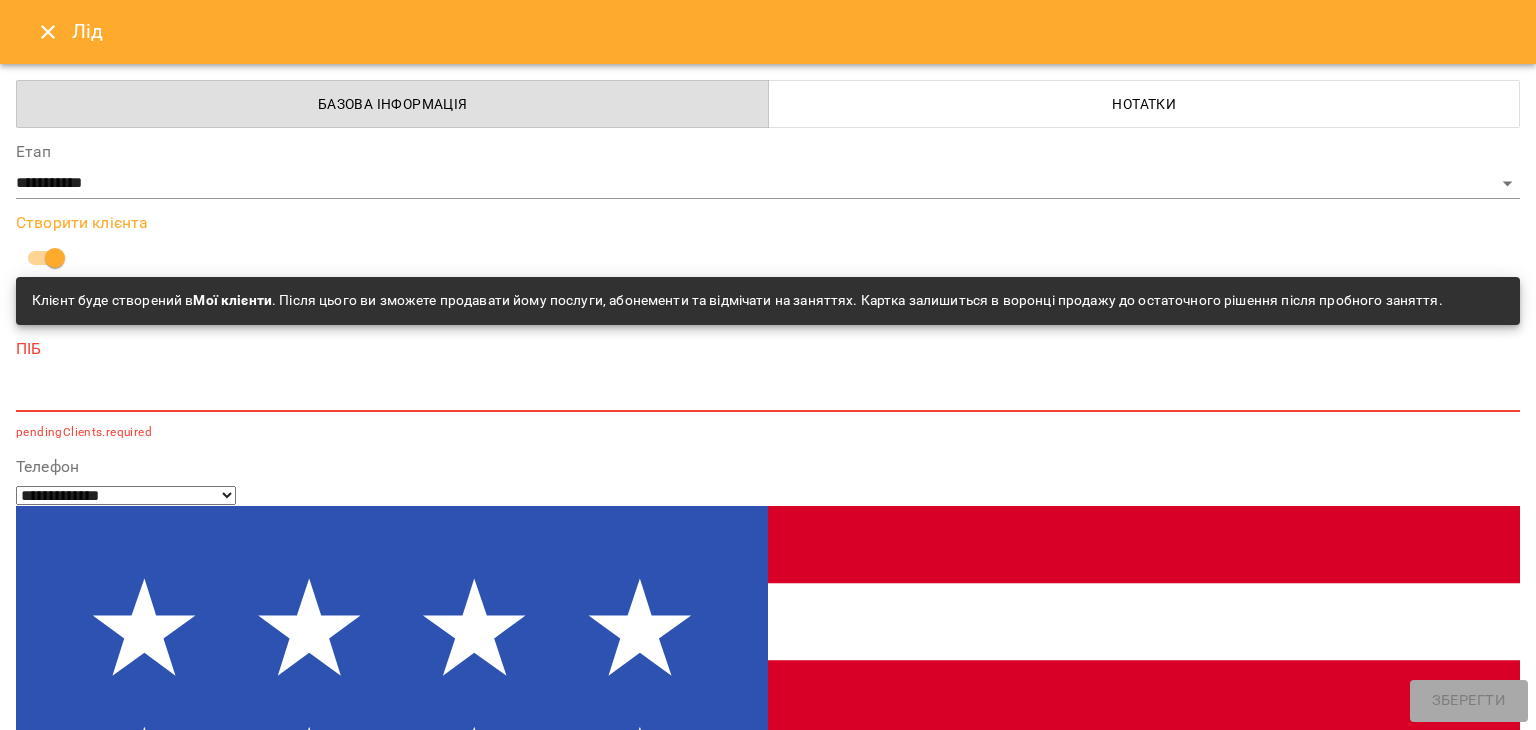 click at bounding box center [768, 395] 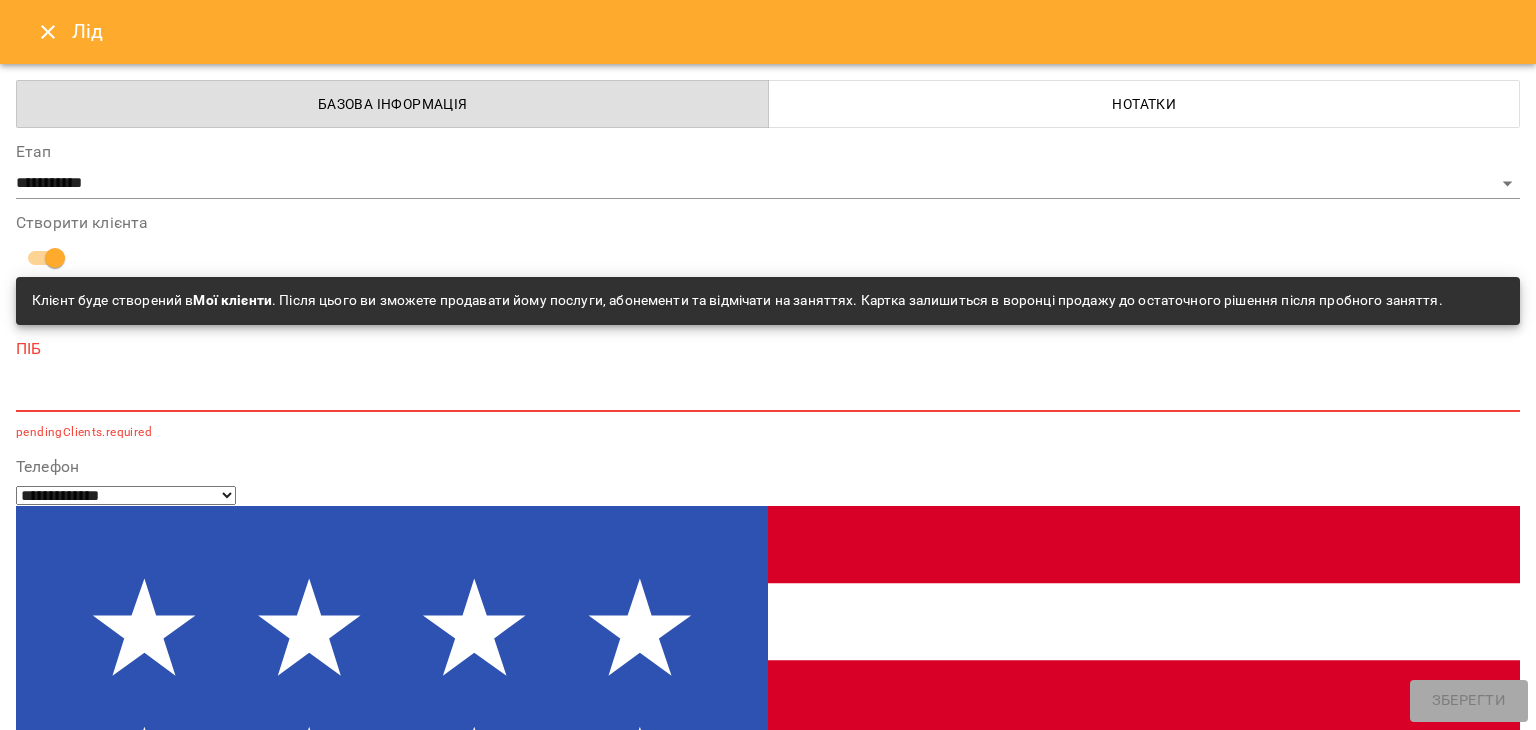 paste on "**********" 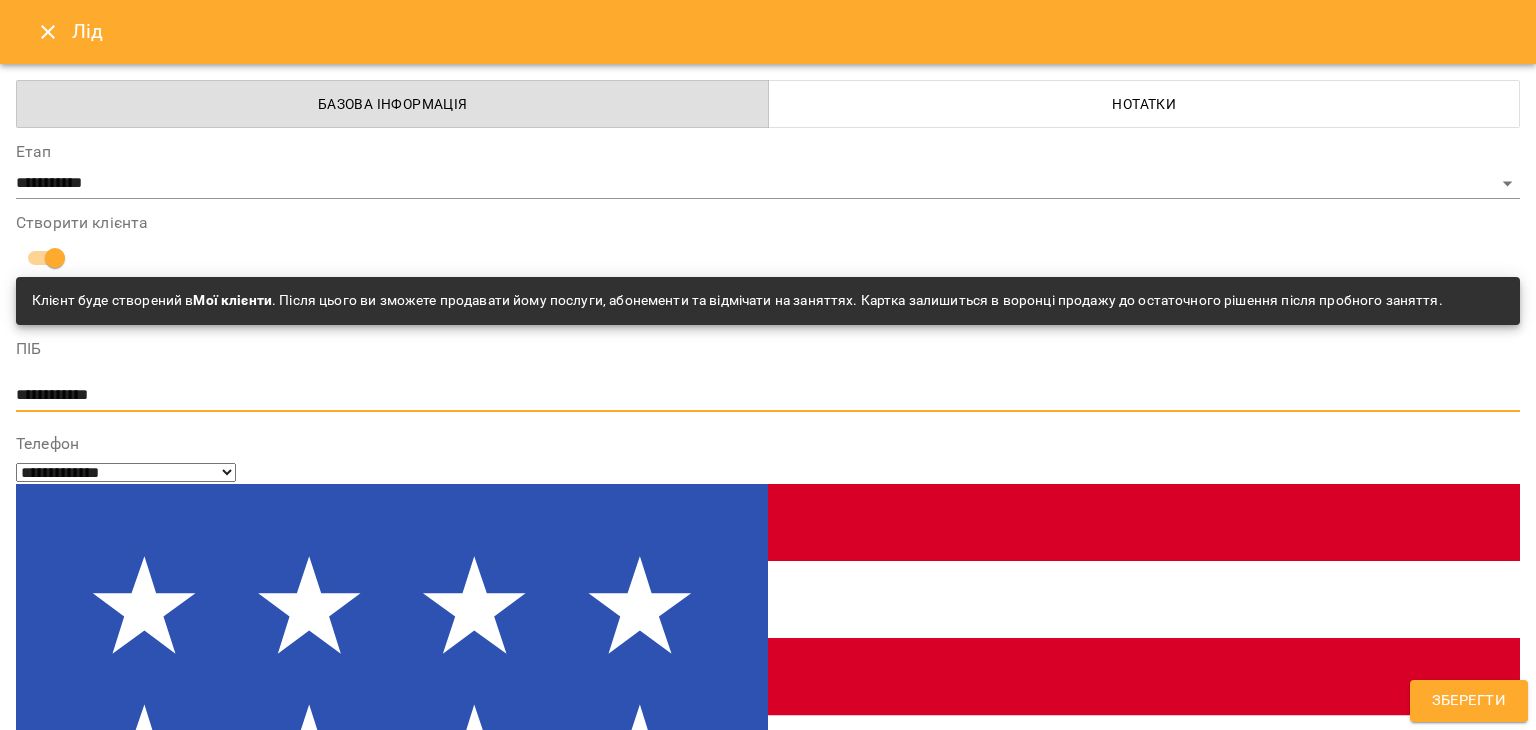 type 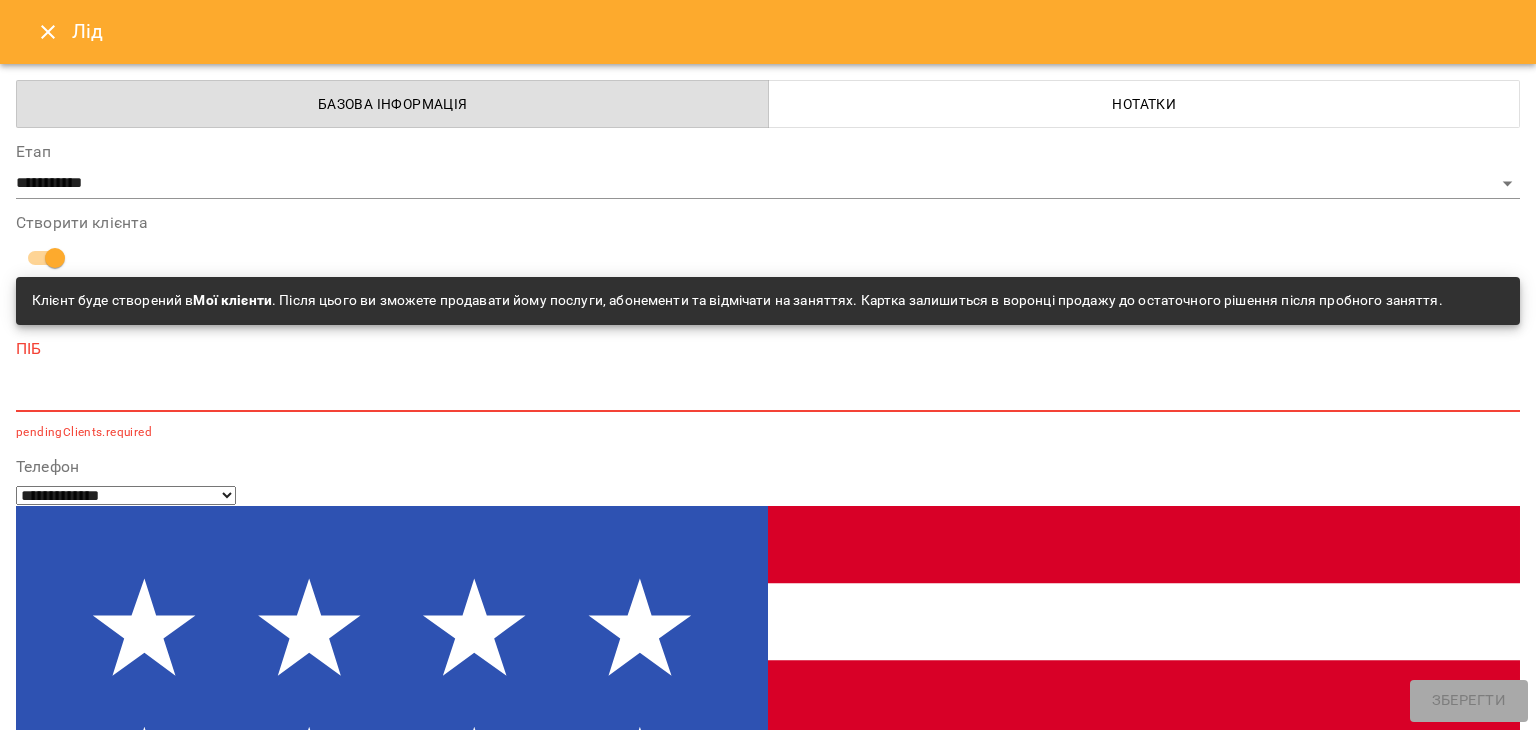 click at bounding box center (99, 1524) 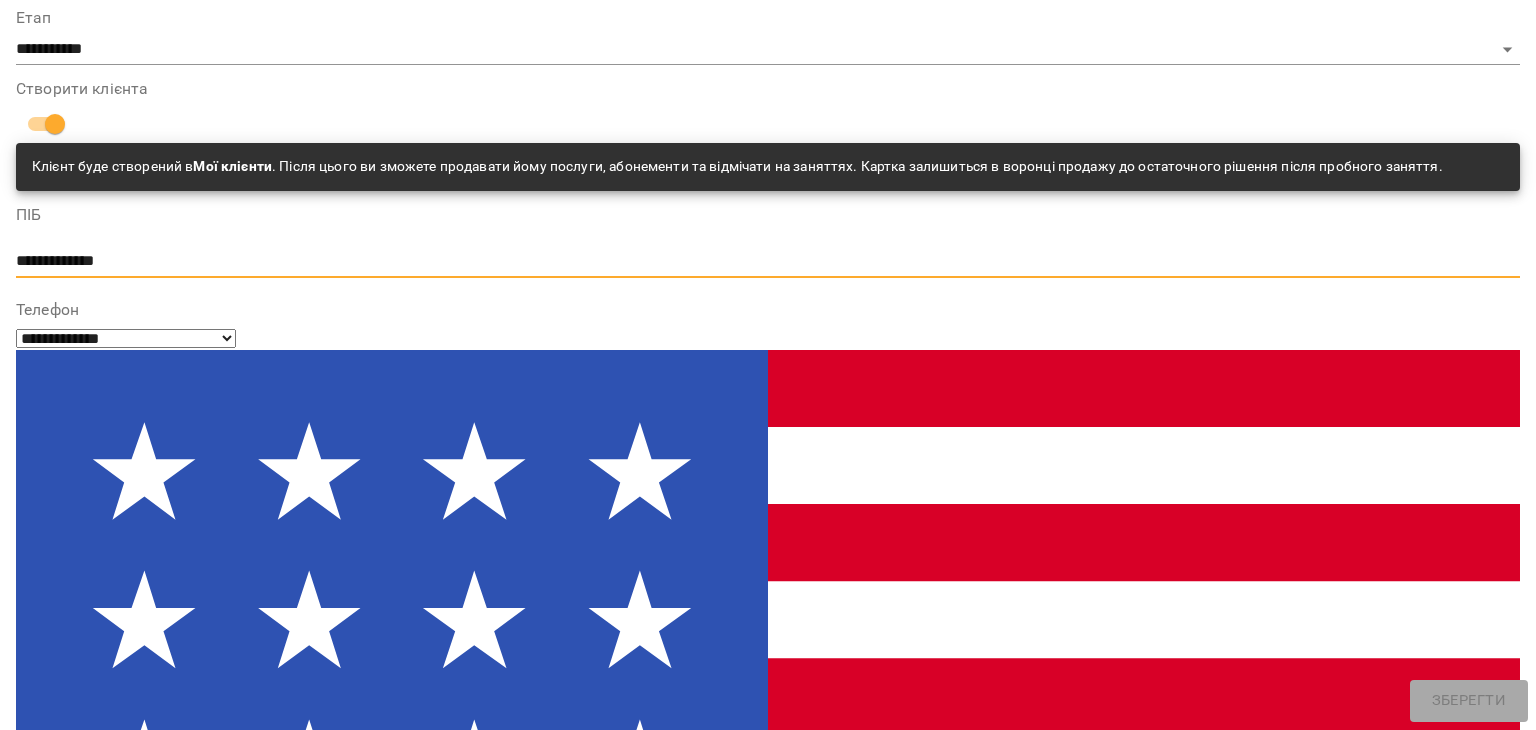 scroll, scrollTop: 300, scrollLeft: 0, axis: vertical 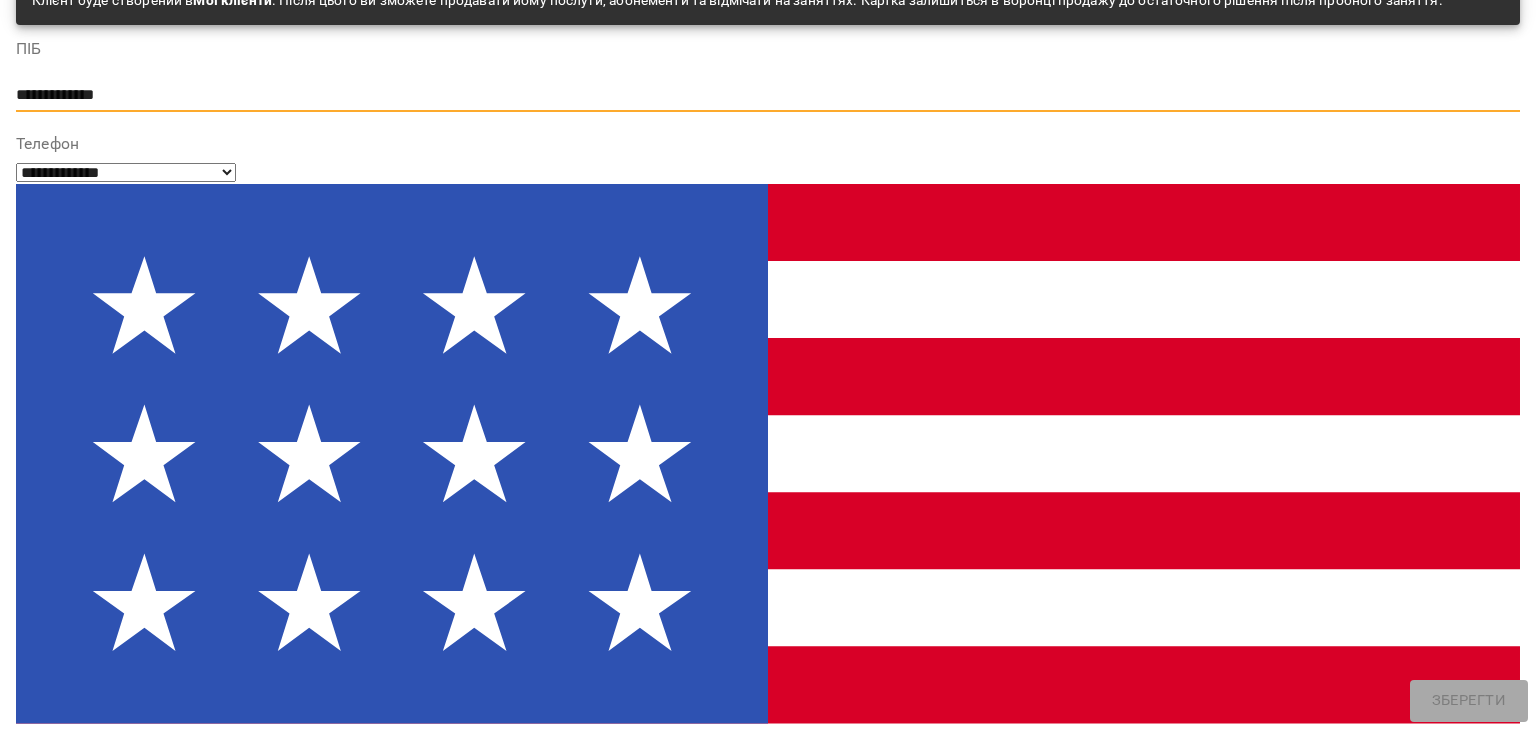 type on "**********" 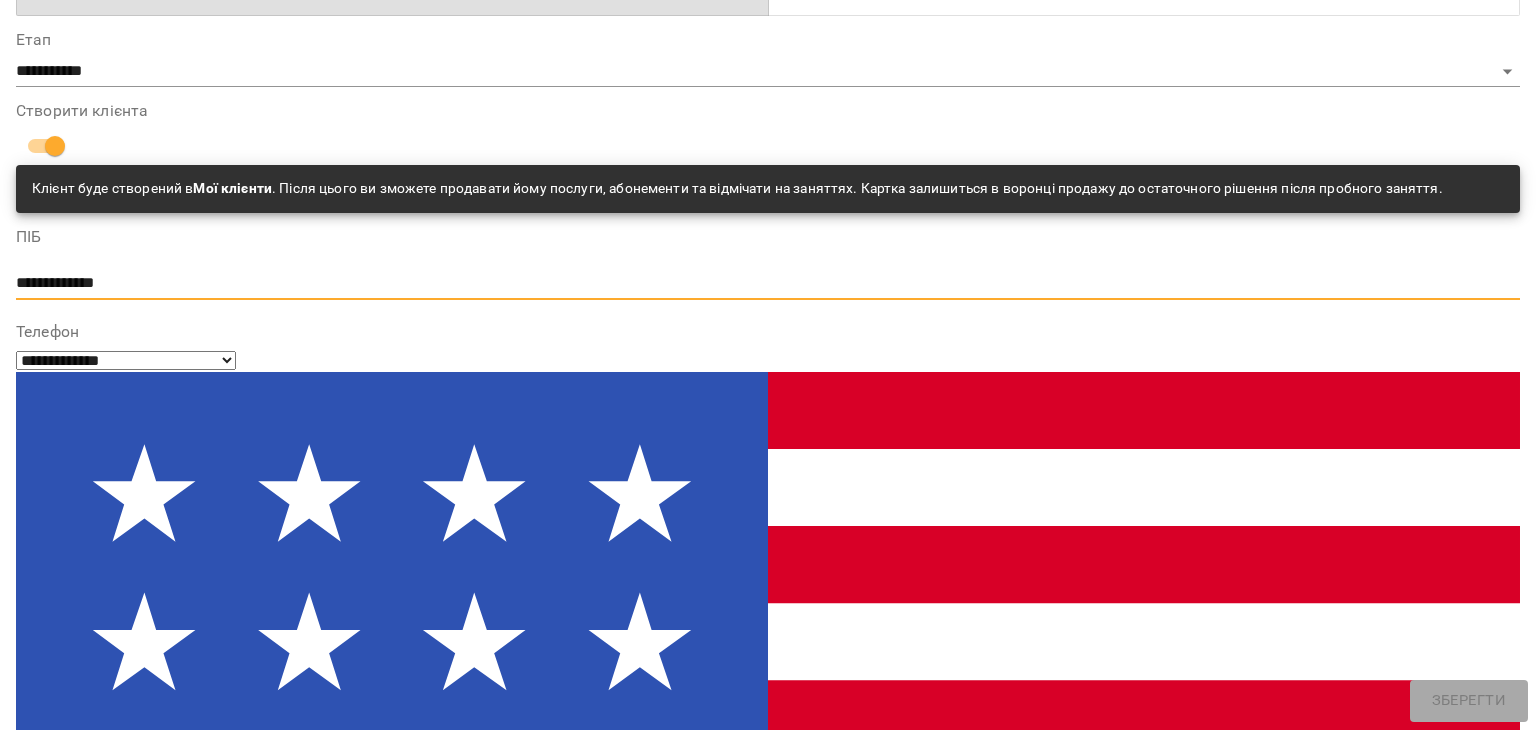 scroll, scrollTop: 100, scrollLeft: 0, axis: vertical 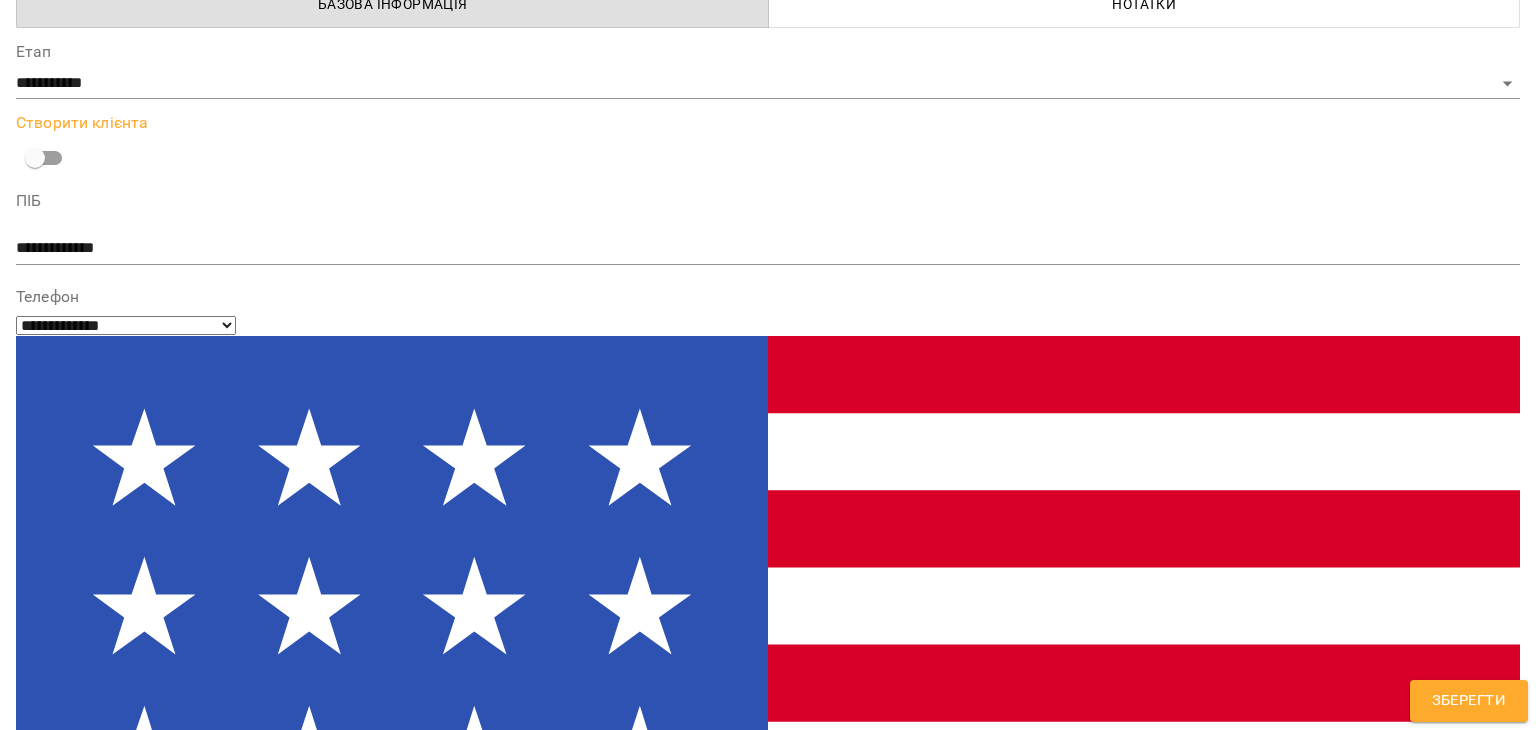 click on "Зберегти" at bounding box center (1469, 701) 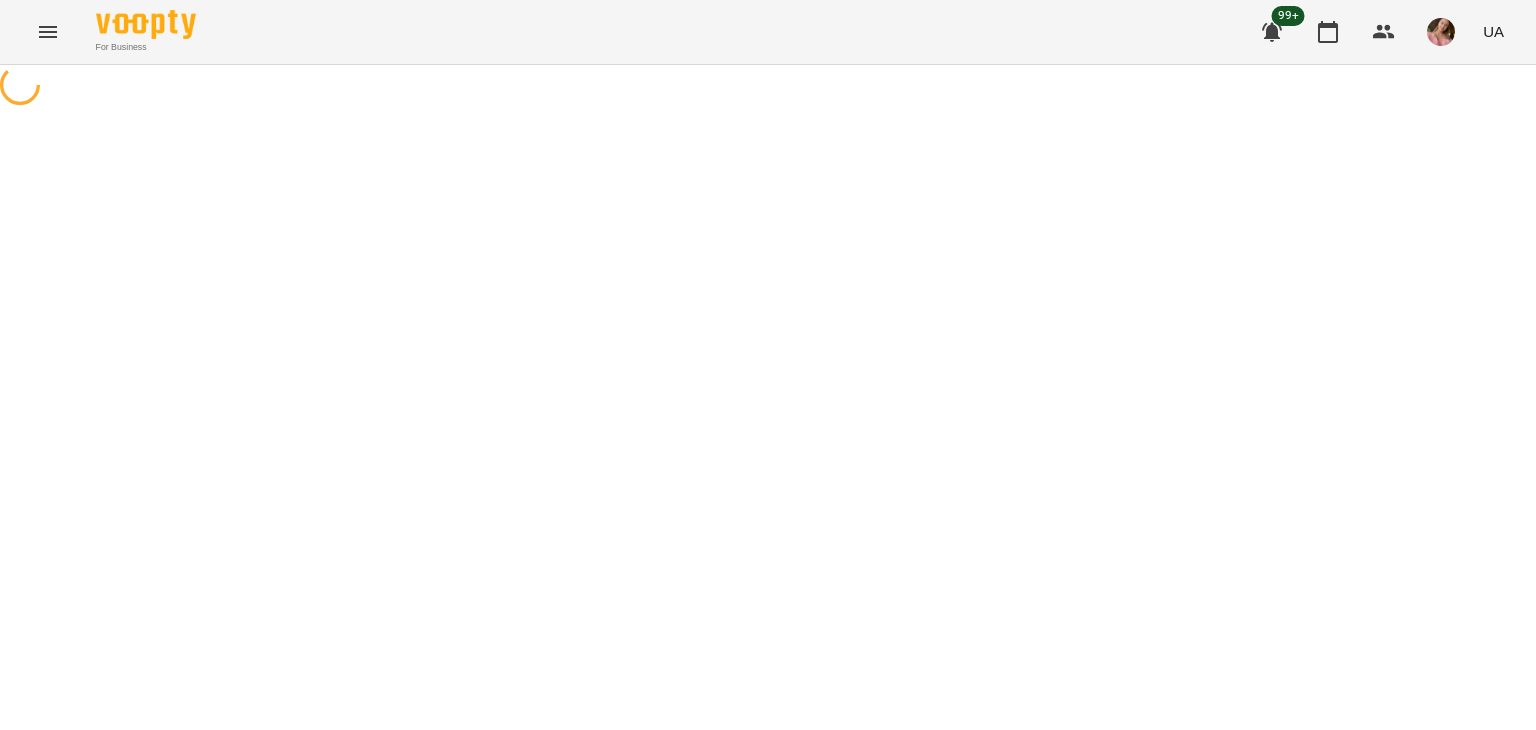 scroll, scrollTop: 0, scrollLeft: 0, axis: both 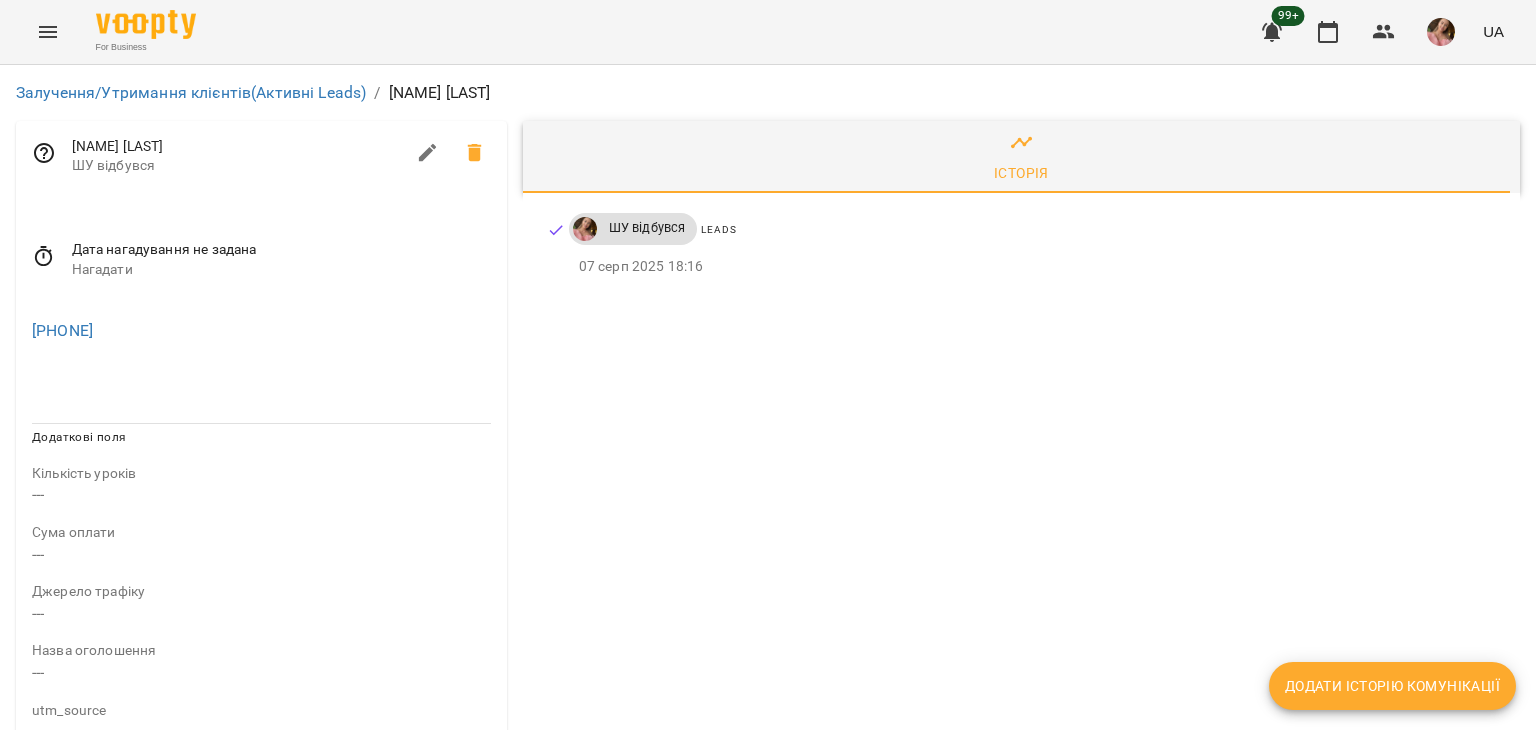 click on "Додати історію комунікації" at bounding box center [1392, 686] 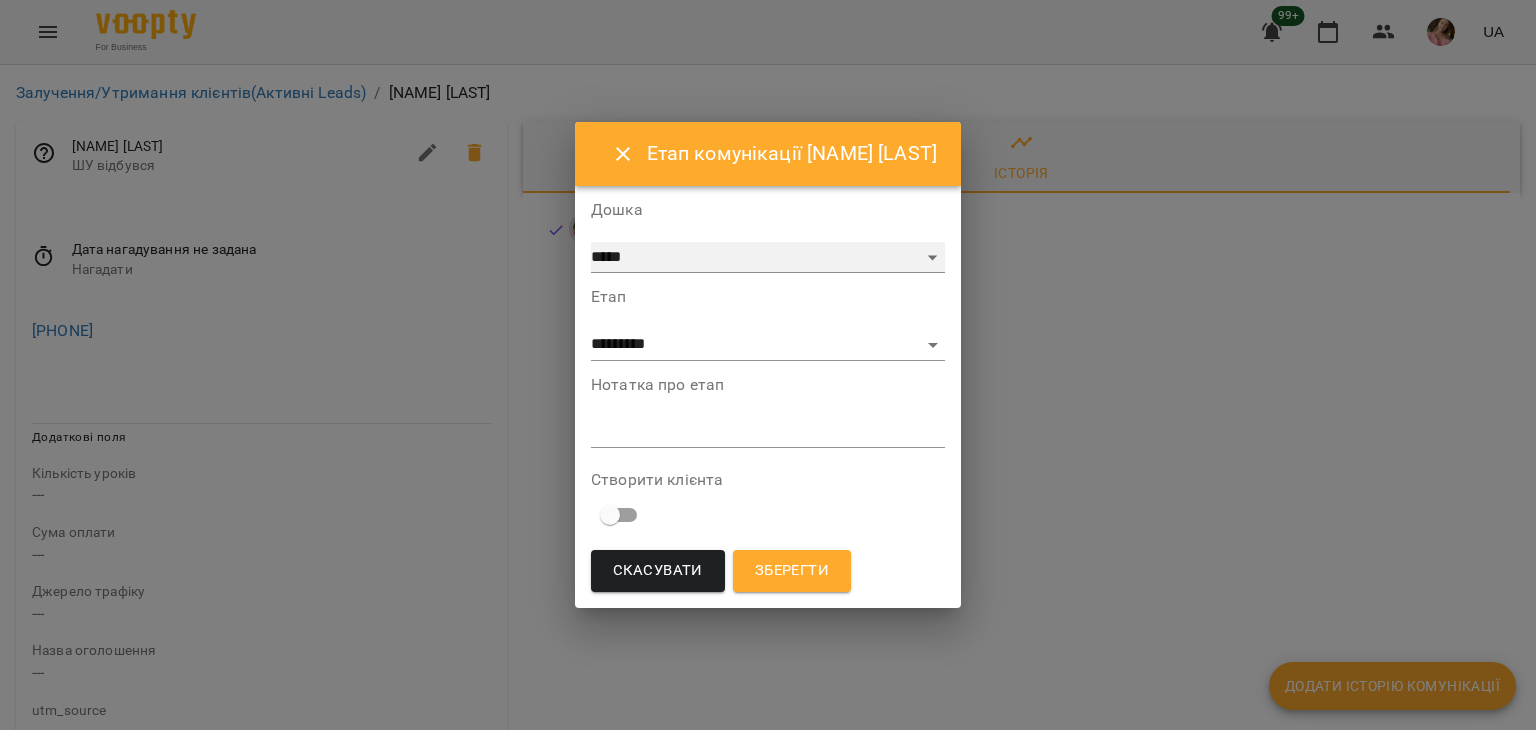 click on "***** ******** ****** ********" at bounding box center [768, 258] 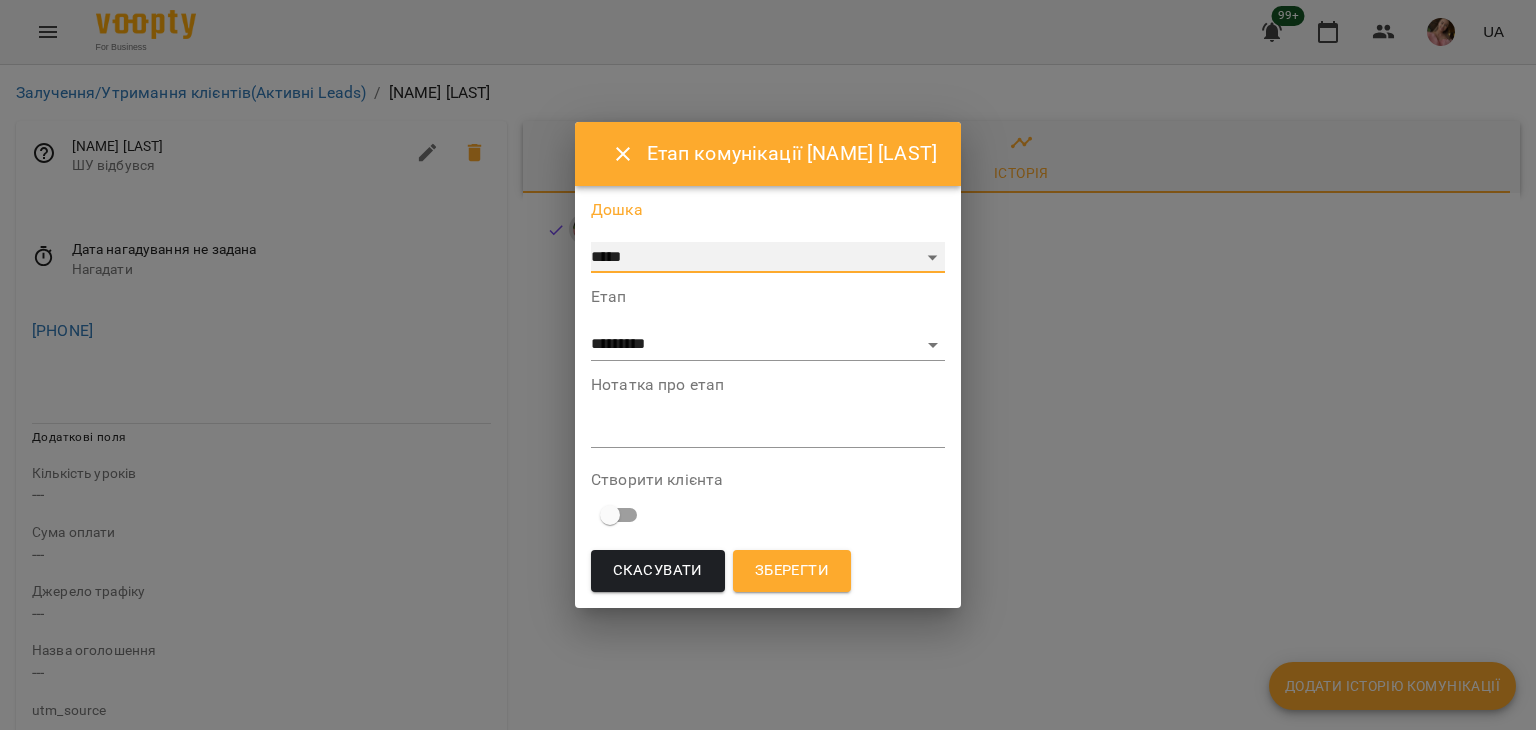 select on "**********" 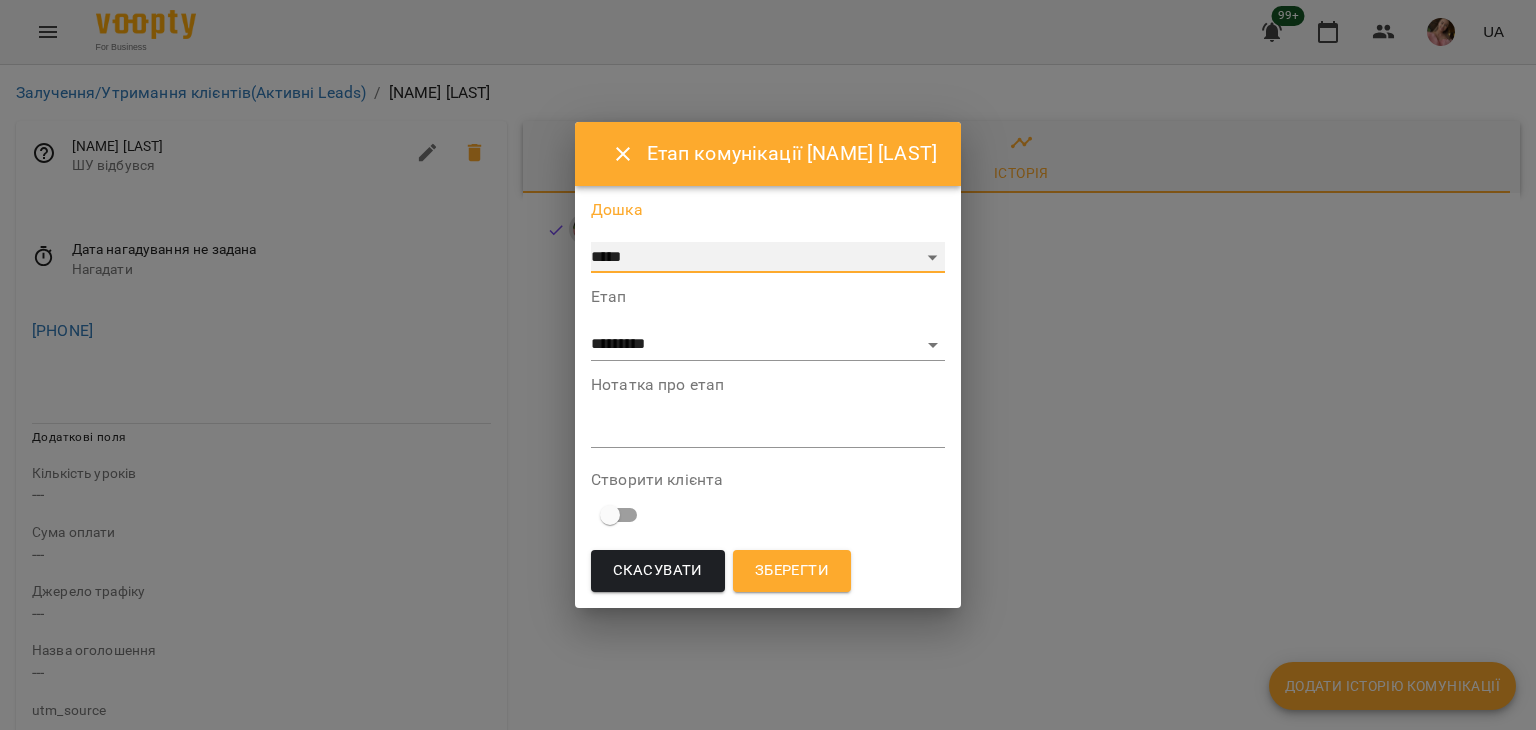 click on "***** ******** ****** ********" at bounding box center (768, 258) 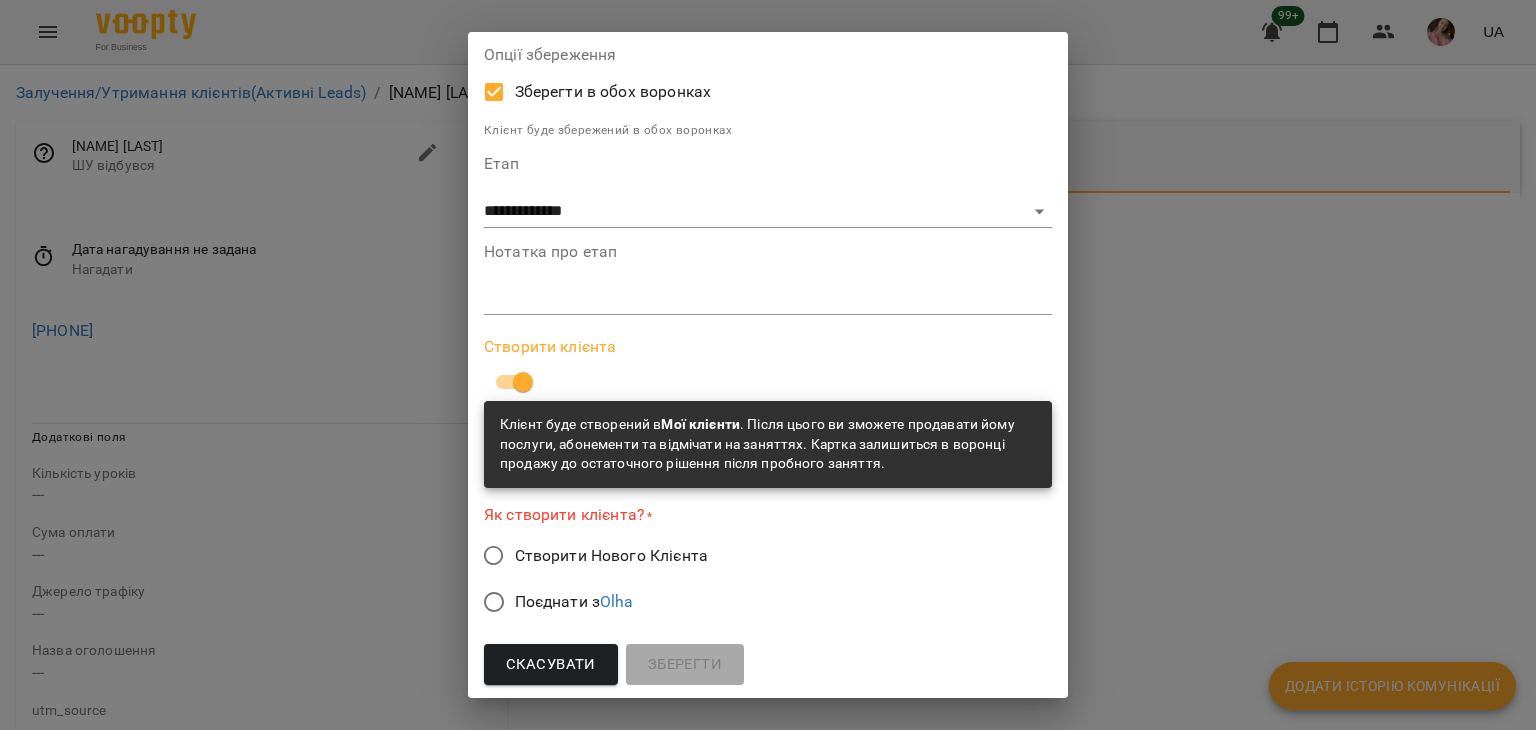 scroll, scrollTop: 156, scrollLeft: 0, axis: vertical 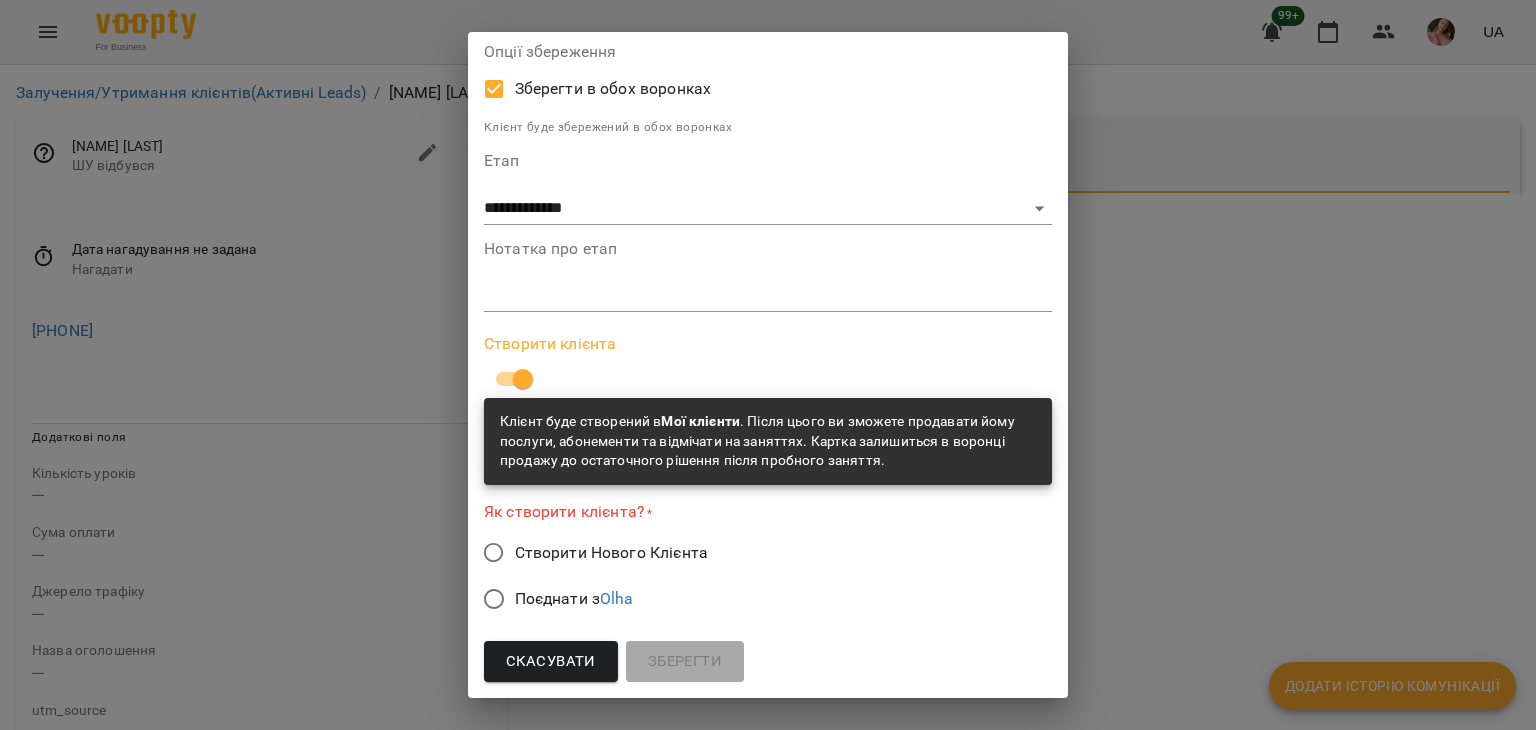 click on "Створити Нового Клієнта" at bounding box center (611, 553) 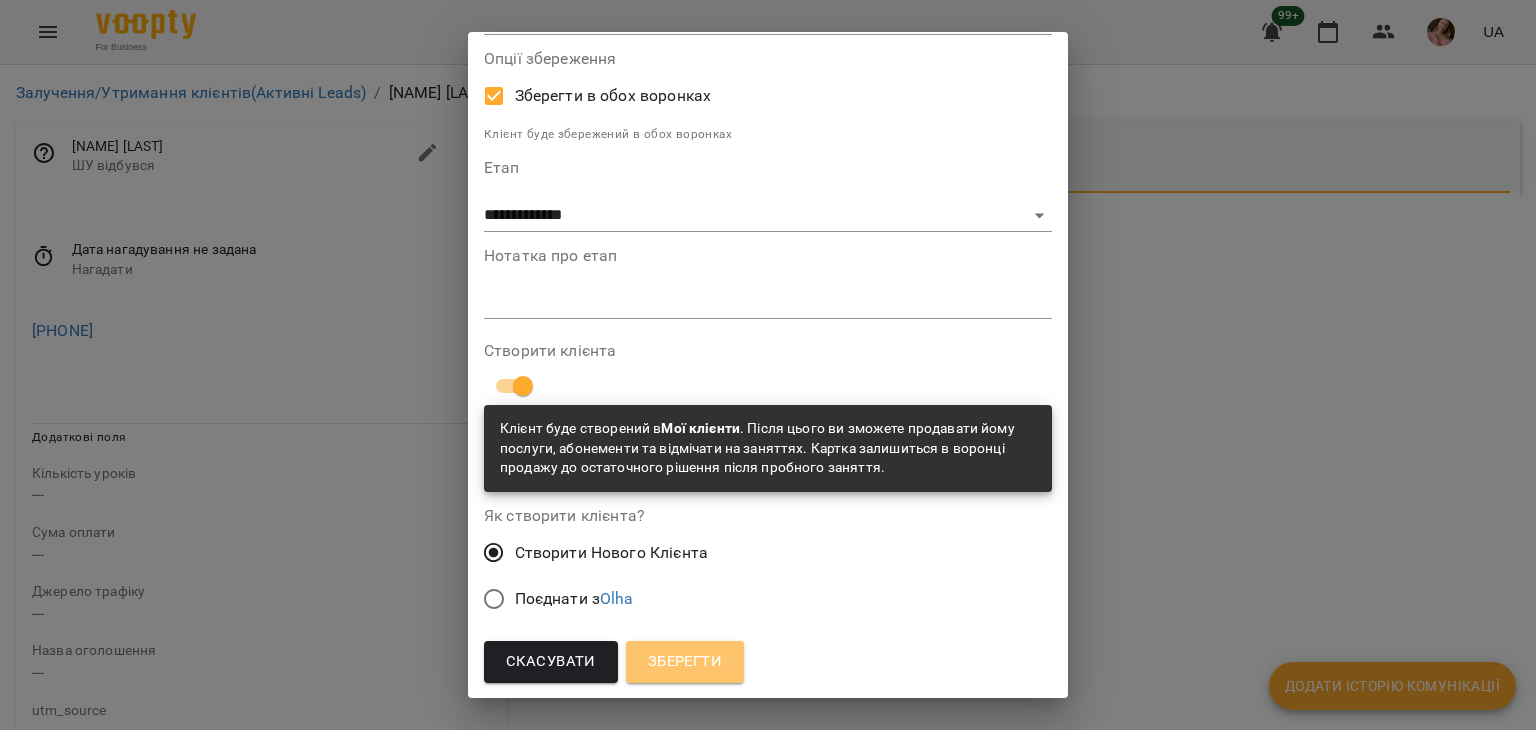 click on "Зберегти" at bounding box center [685, 662] 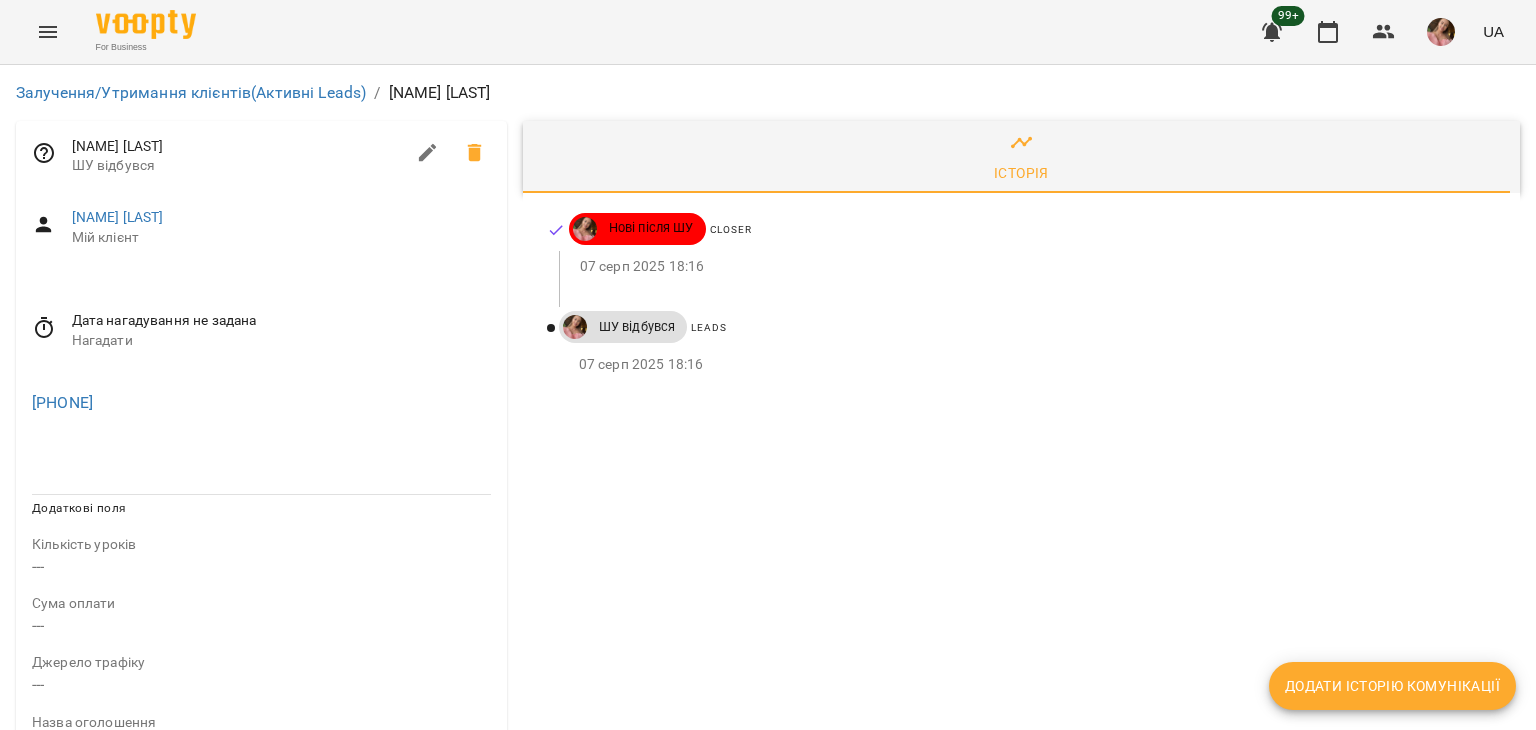 click on "Додати історію комунікації" at bounding box center (1392, 686) 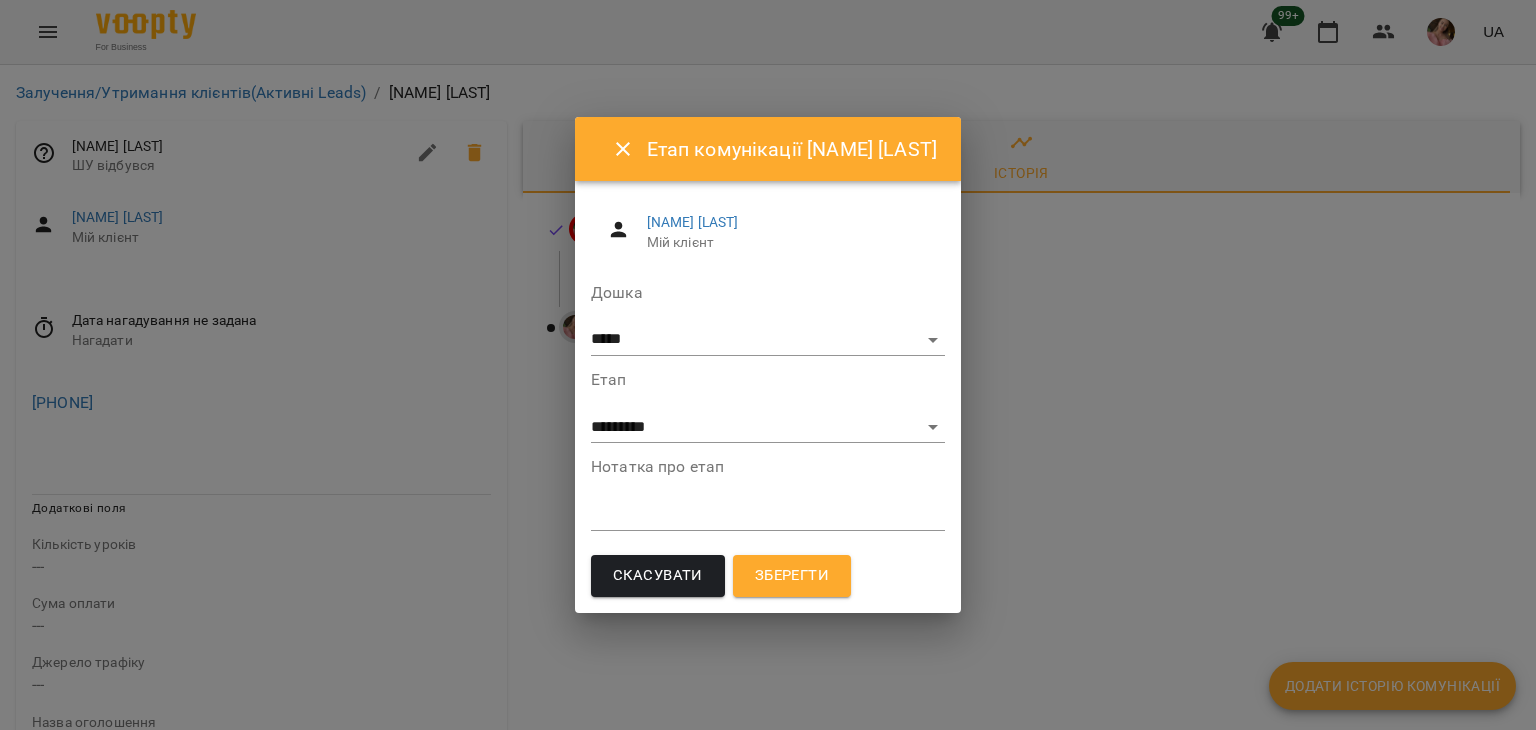 click on "Дошка ***** ******** ****** ********" at bounding box center (768, 320) 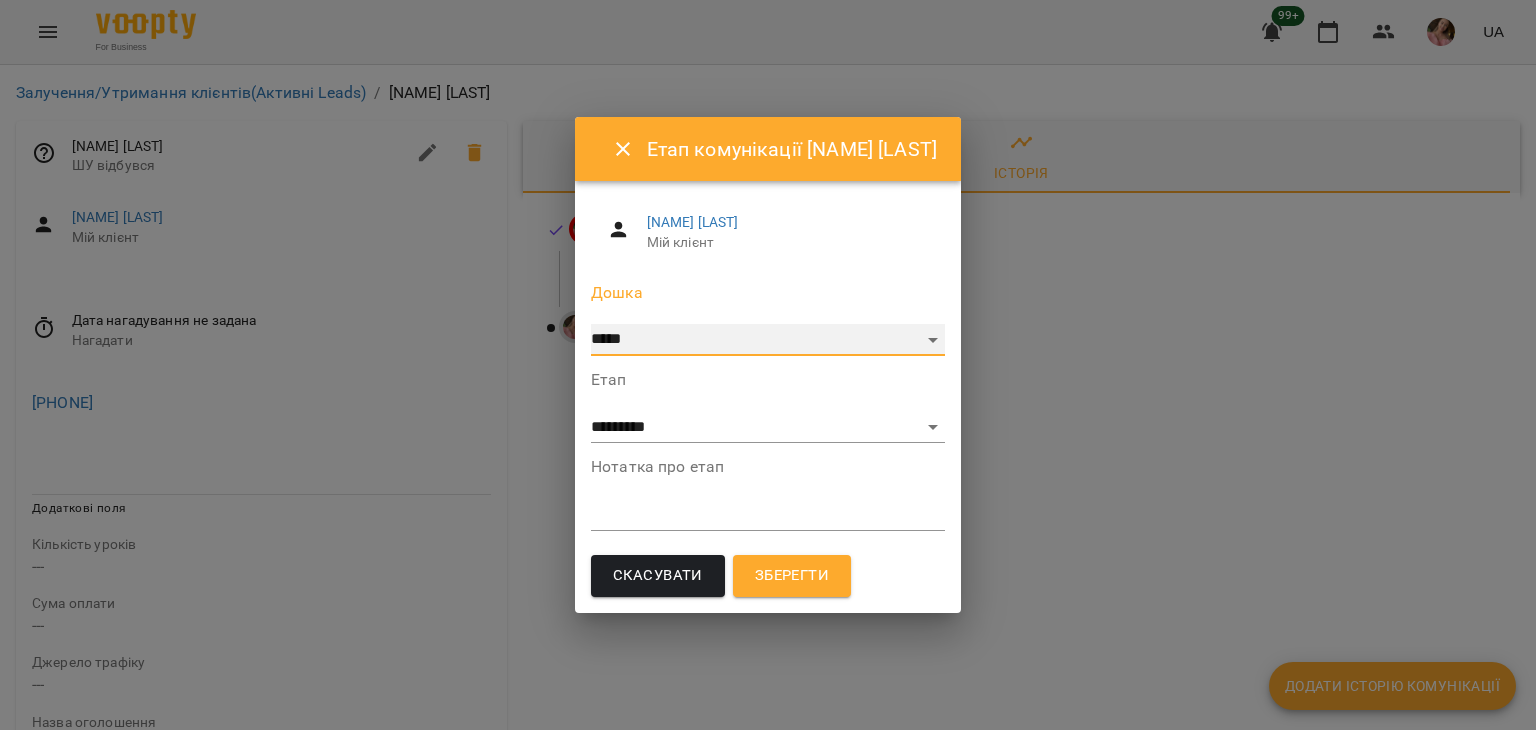 click on "***** ******** ****** ********" at bounding box center (768, 340) 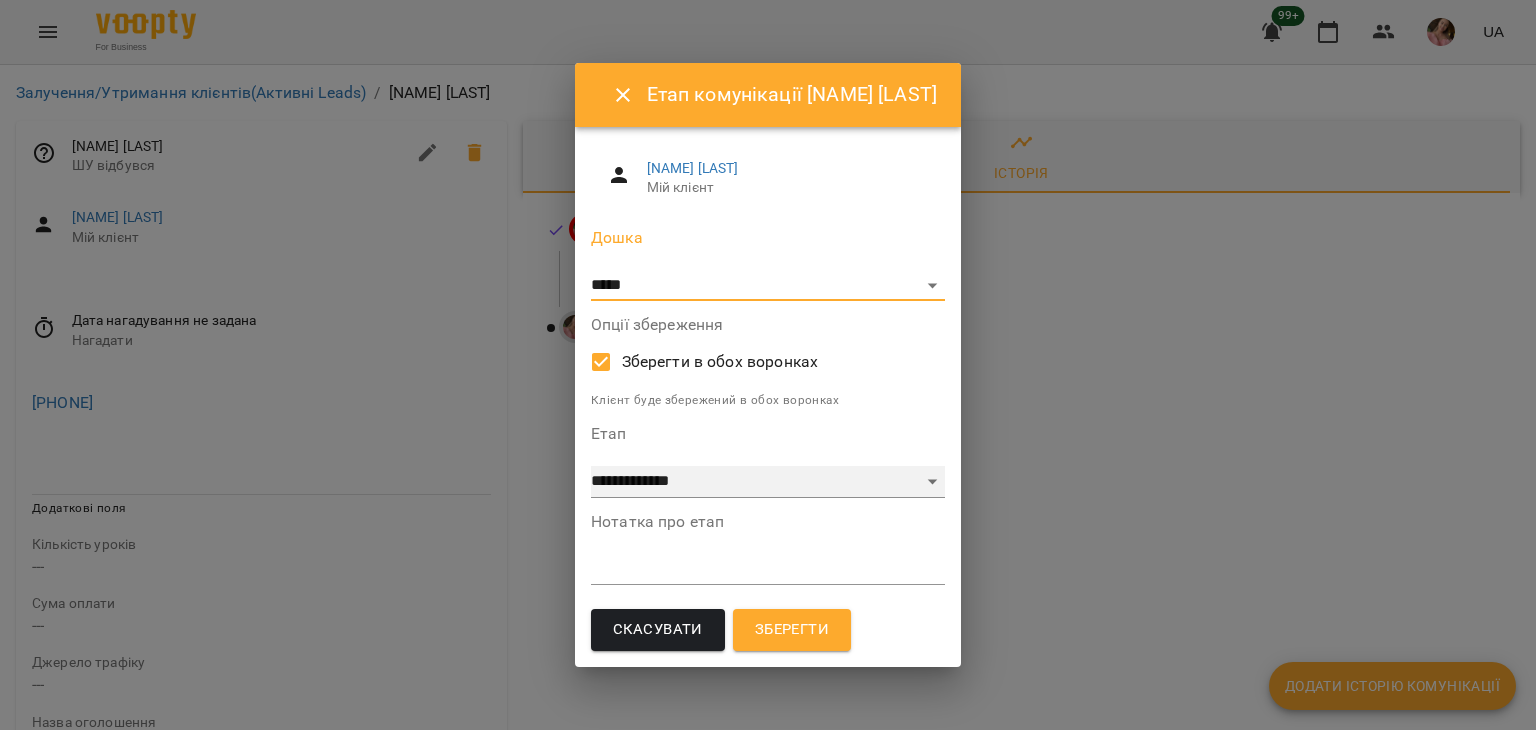 click on "**********" at bounding box center [768, 482] 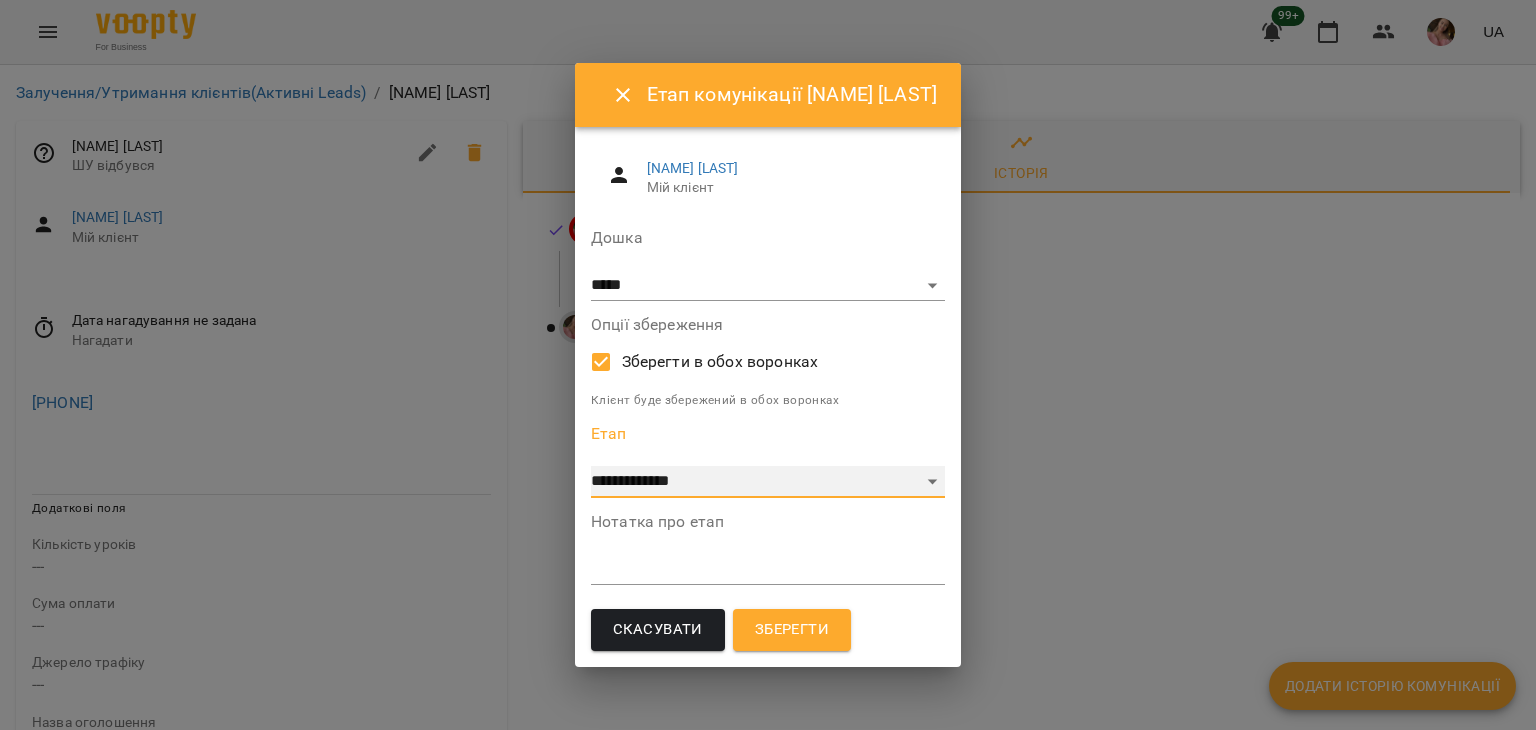 select on "*" 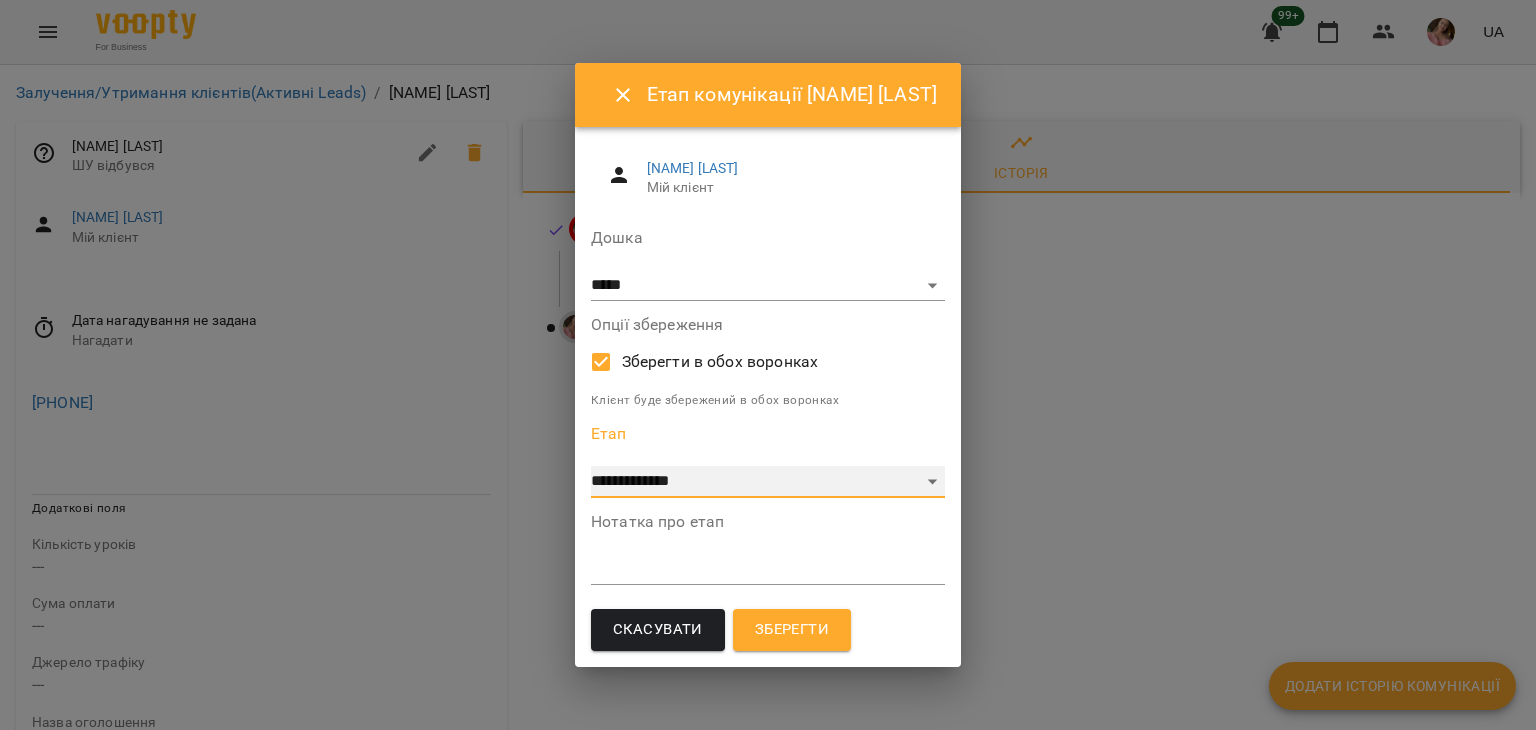 click on "**********" at bounding box center [768, 482] 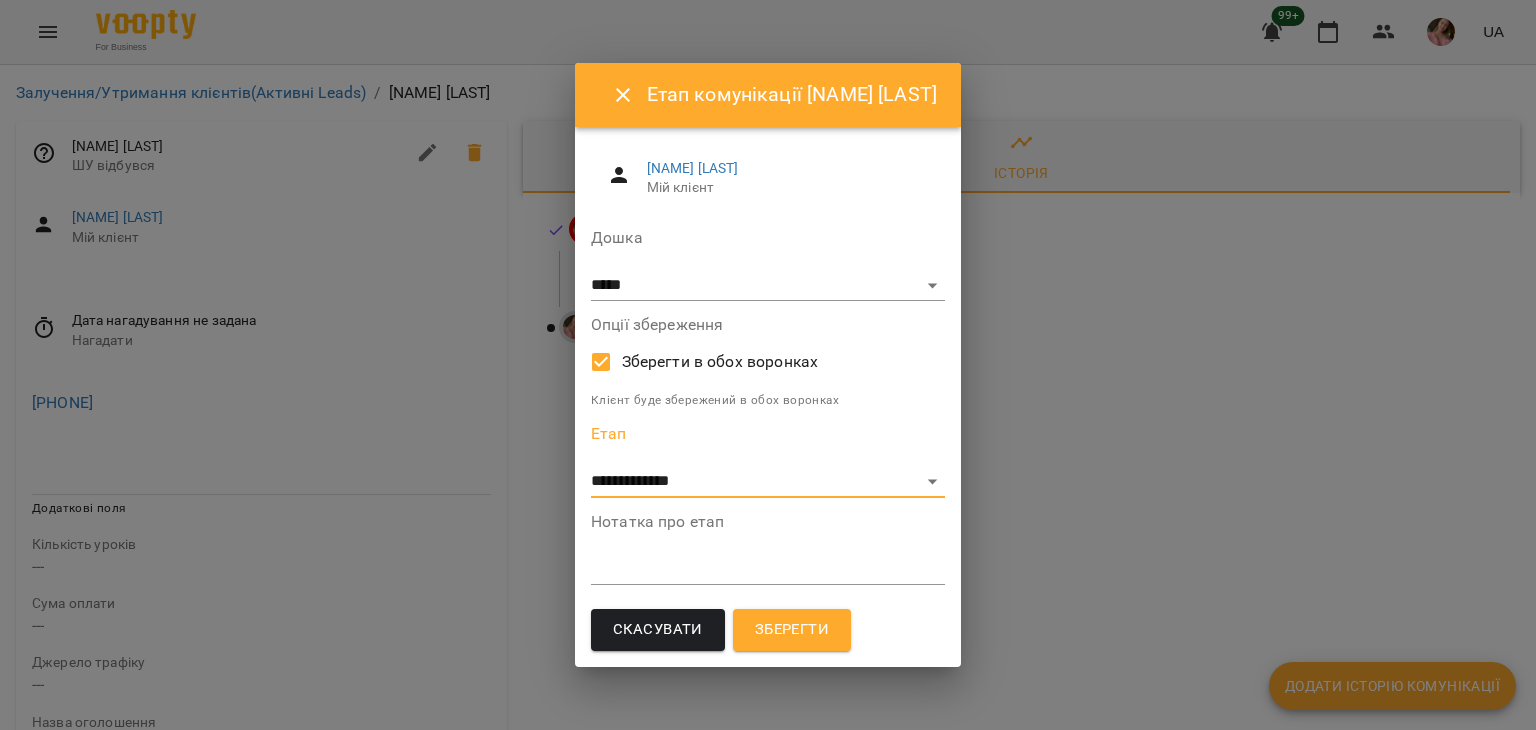 click on "Зберегти" at bounding box center [792, 630] 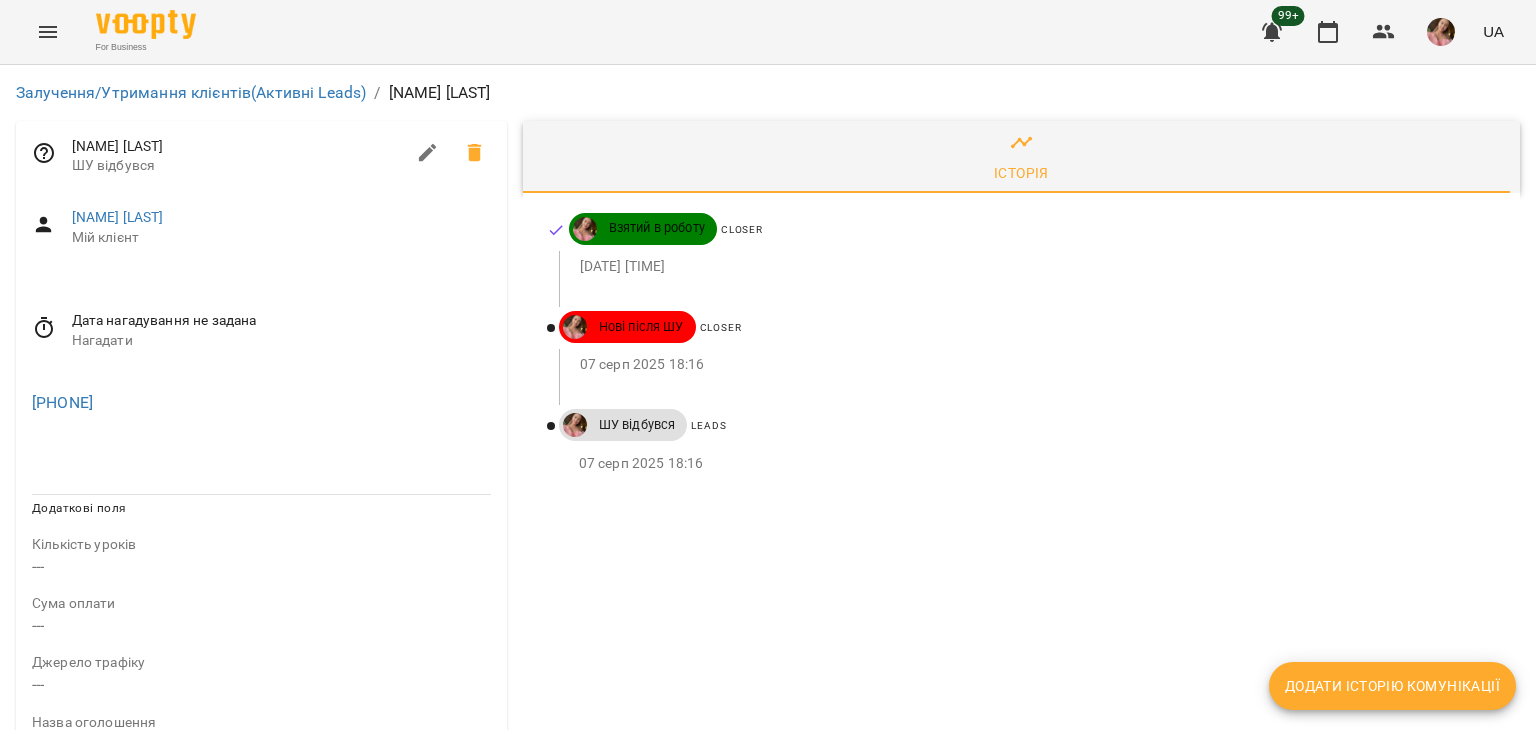 click at bounding box center [428, 153] 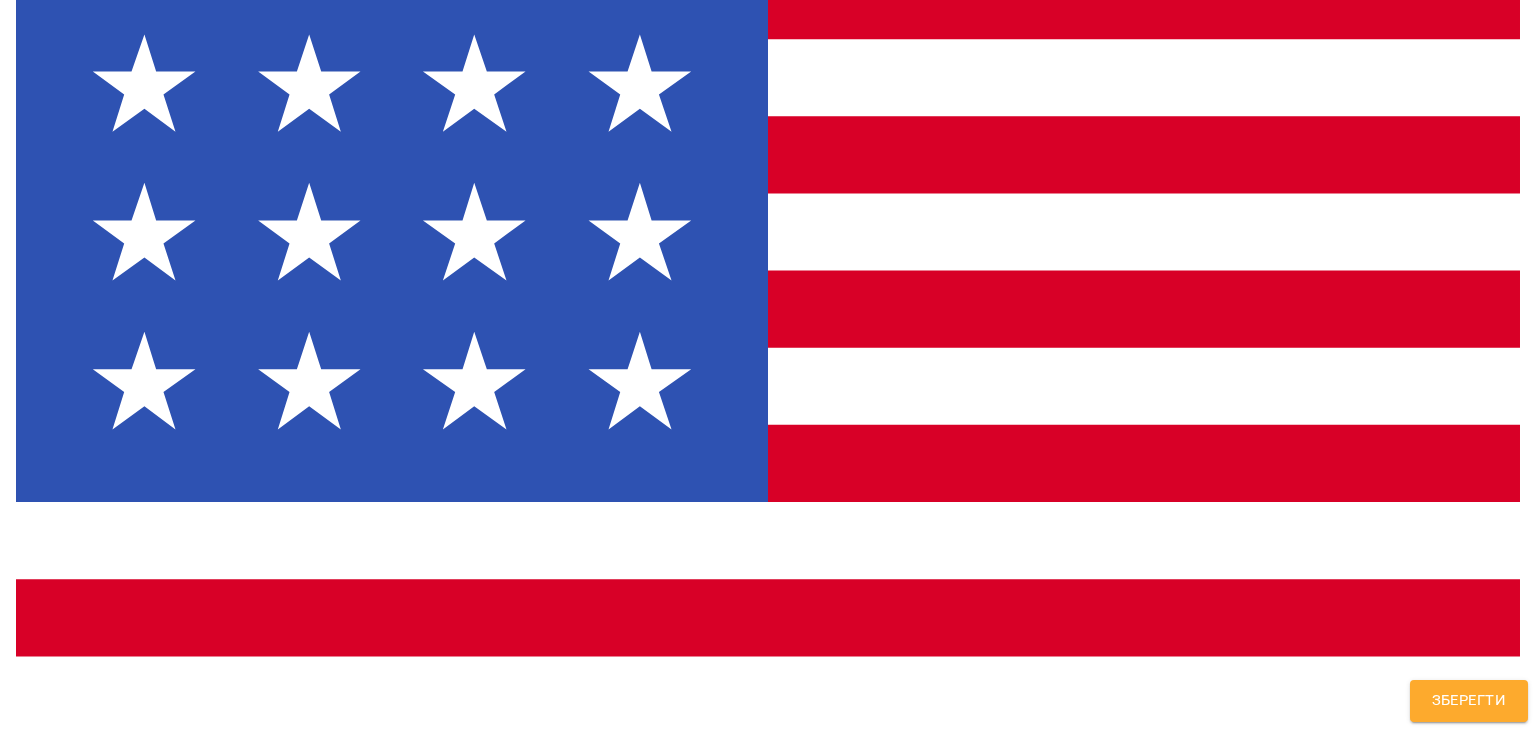 scroll, scrollTop: 800, scrollLeft: 0, axis: vertical 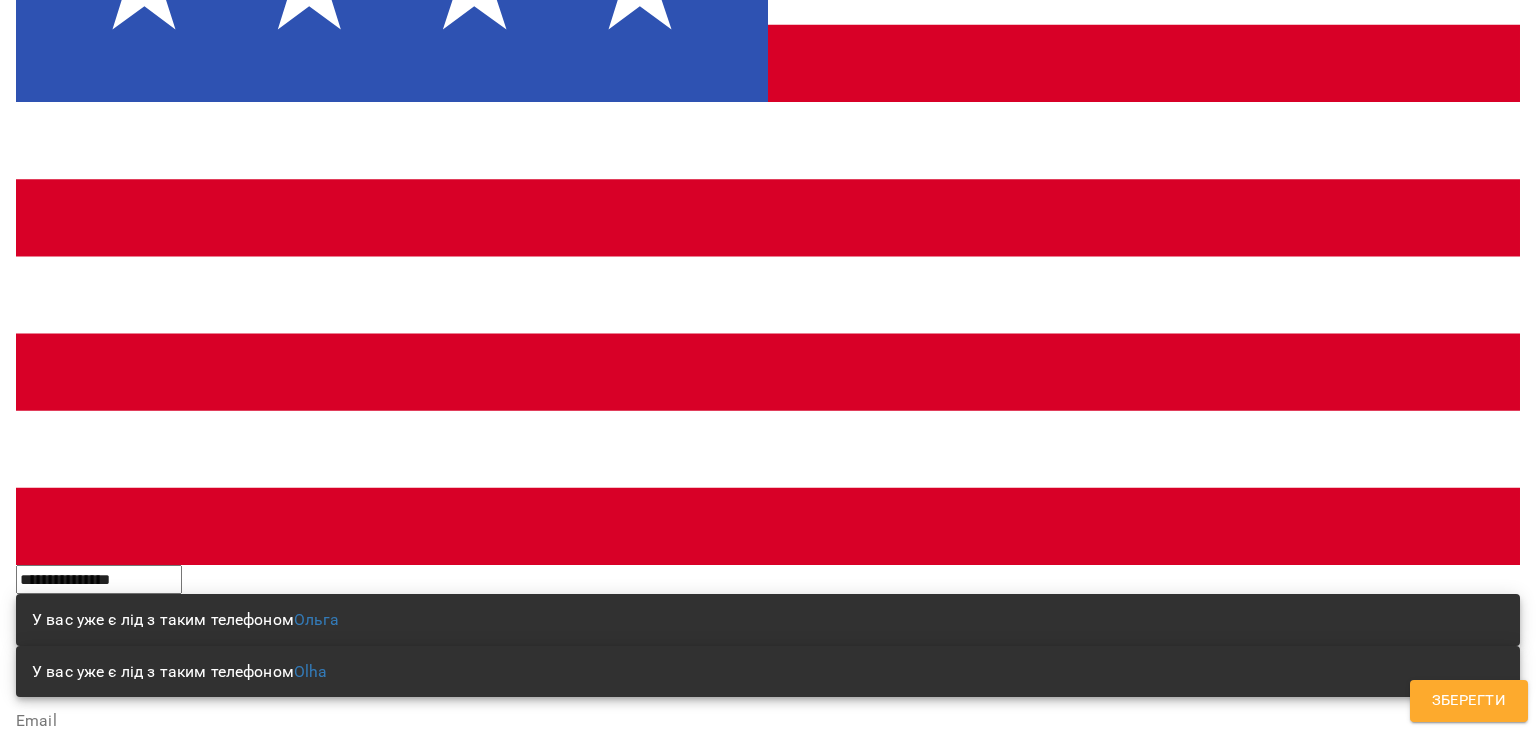 click at bounding box center [768, 1569] 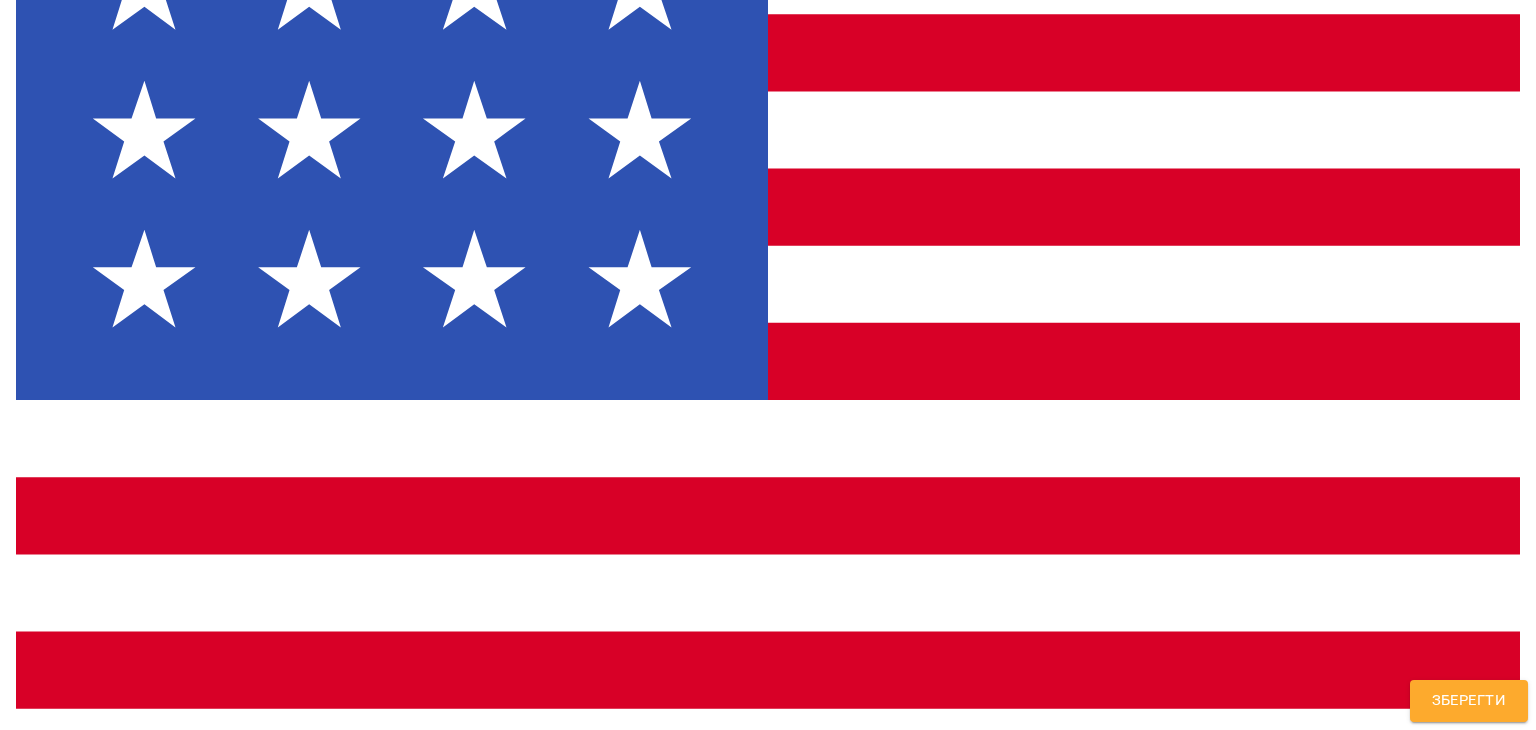 scroll, scrollTop: 500, scrollLeft: 0, axis: vertical 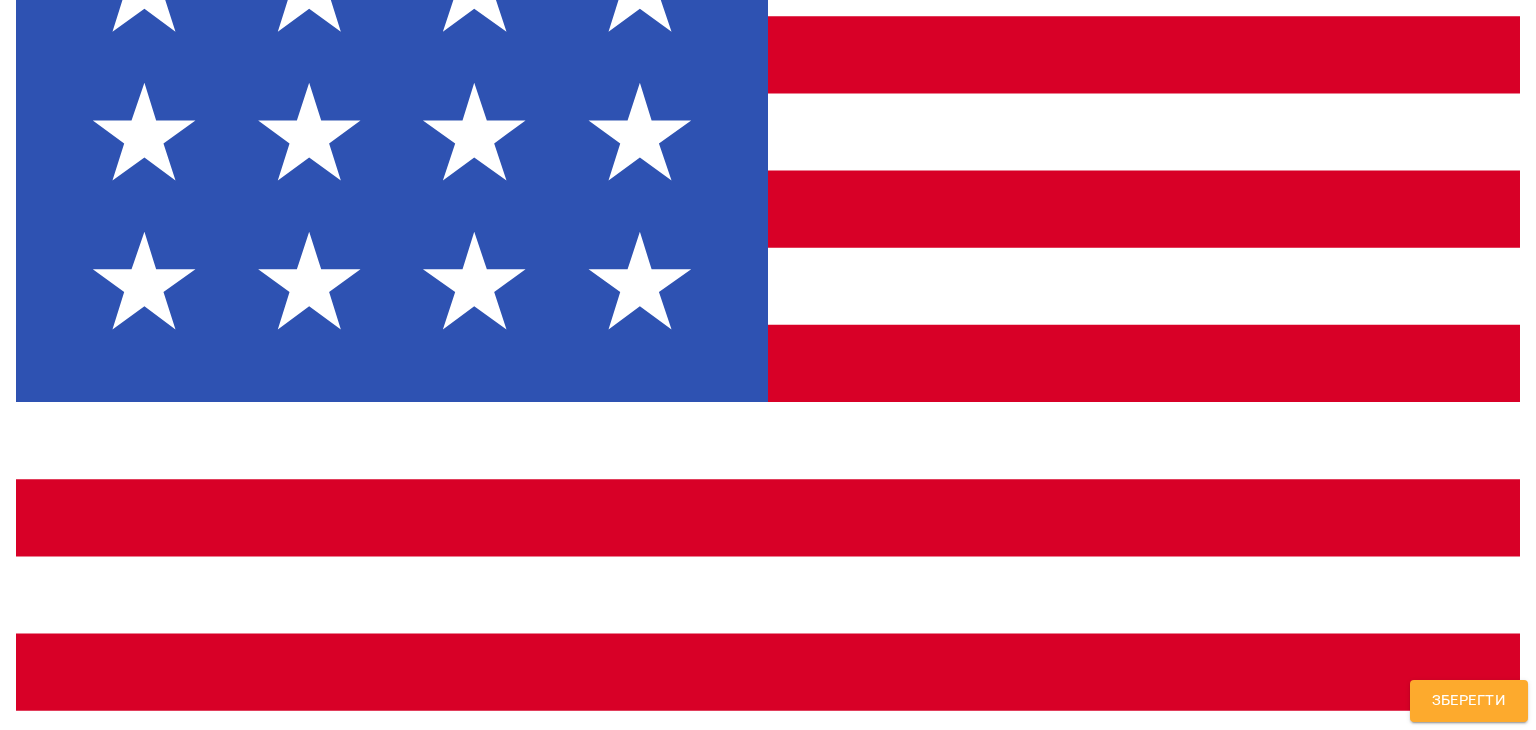 type on "**********" 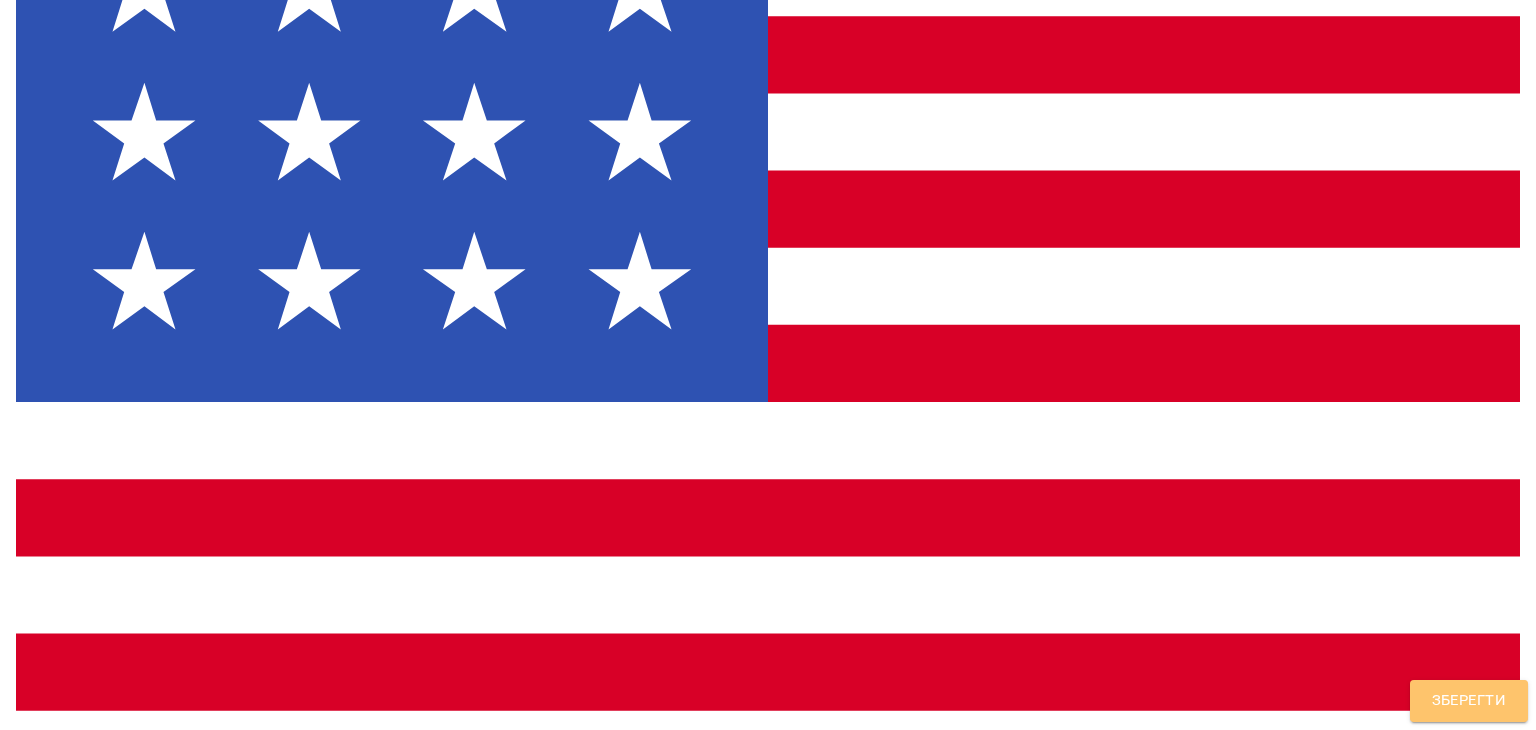 click on "Зберегти" at bounding box center (1469, 701) 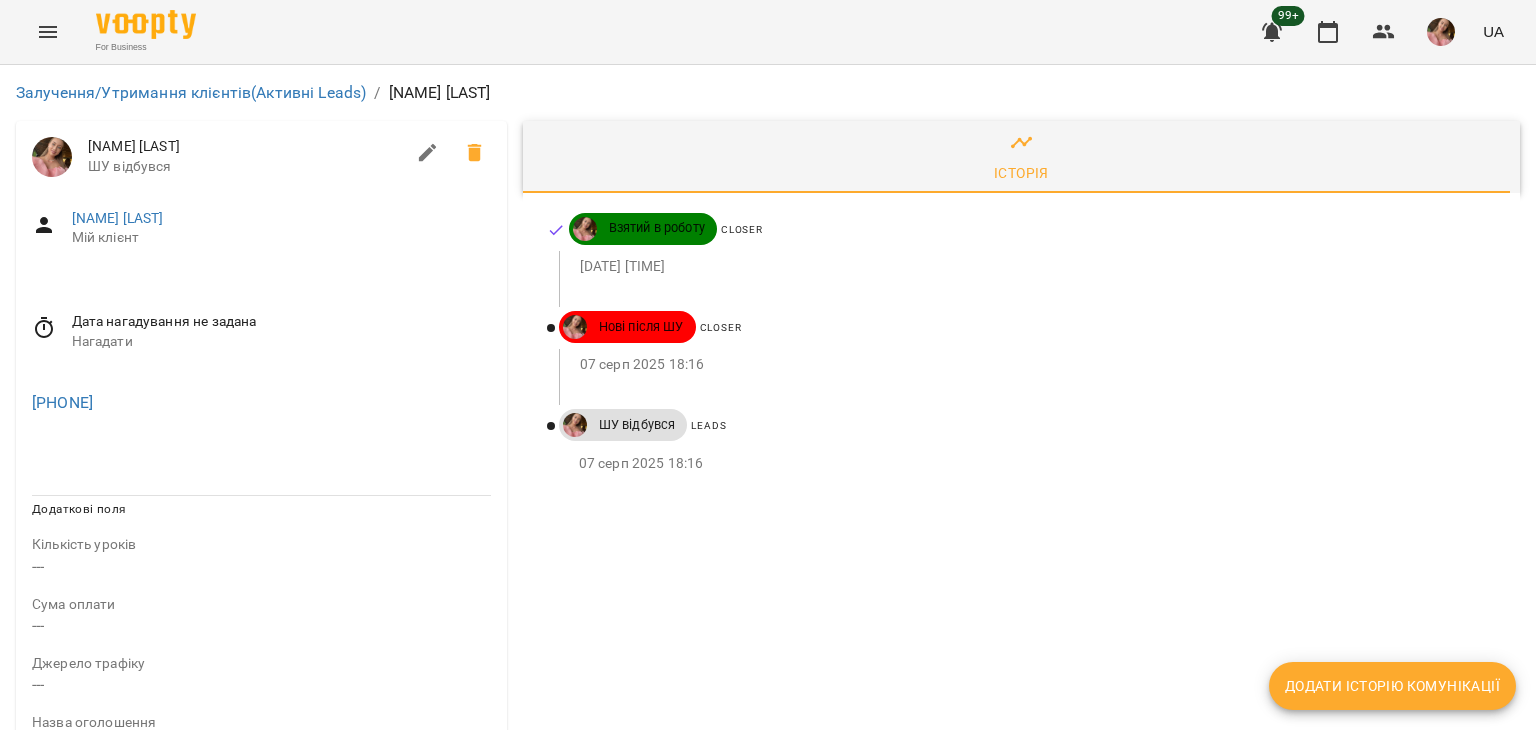 scroll, scrollTop: 0, scrollLeft: 0, axis: both 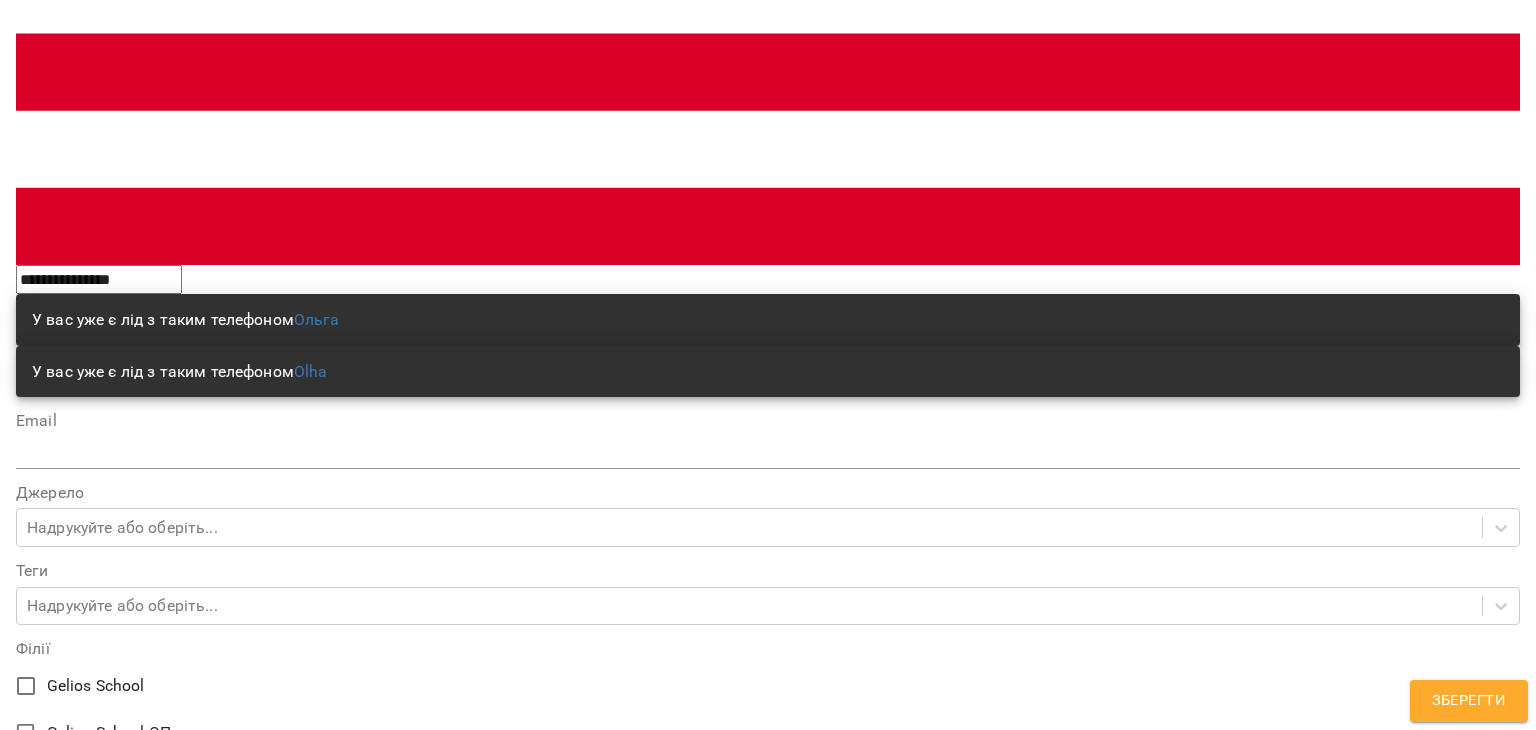 click at bounding box center [768, 1592] 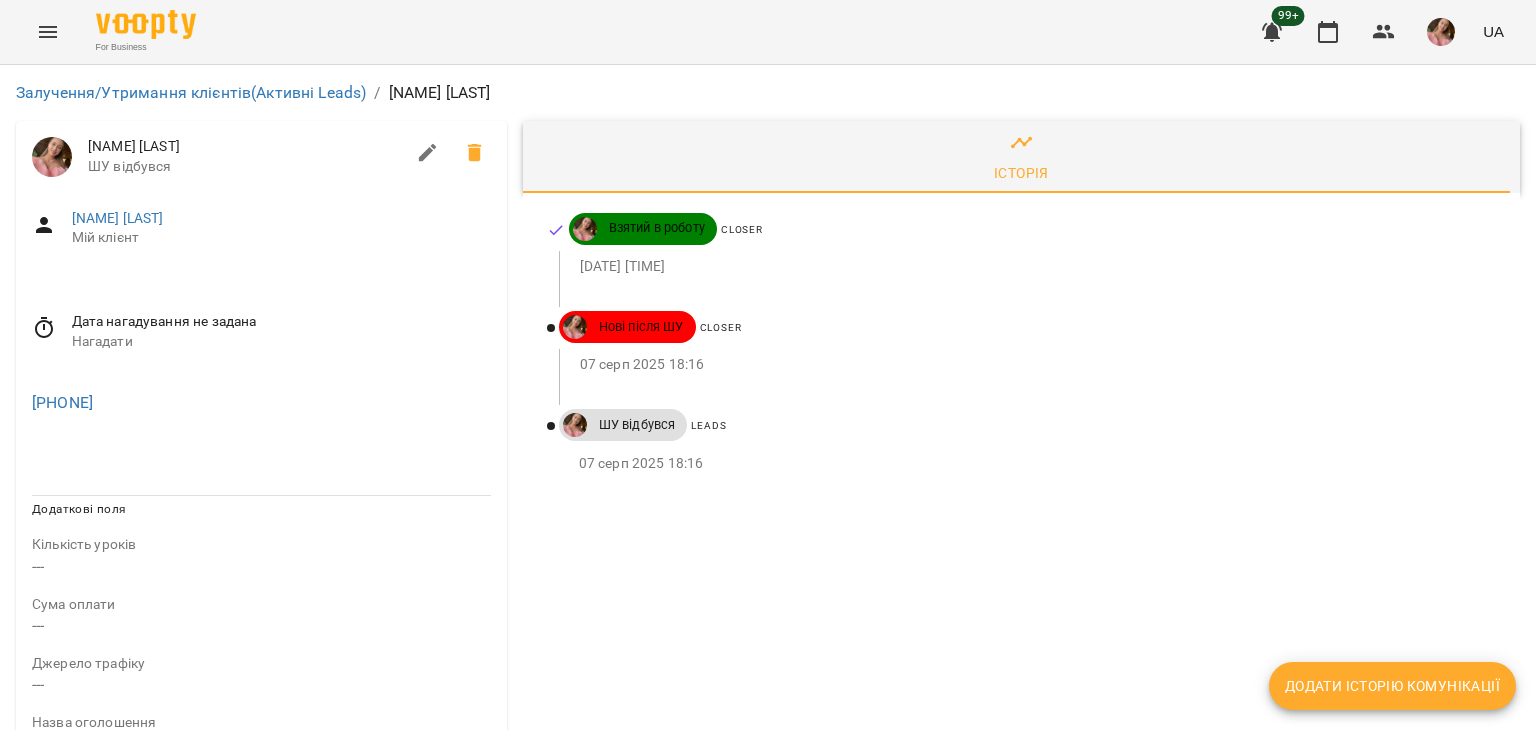 scroll, scrollTop: 0, scrollLeft: 0, axis: both 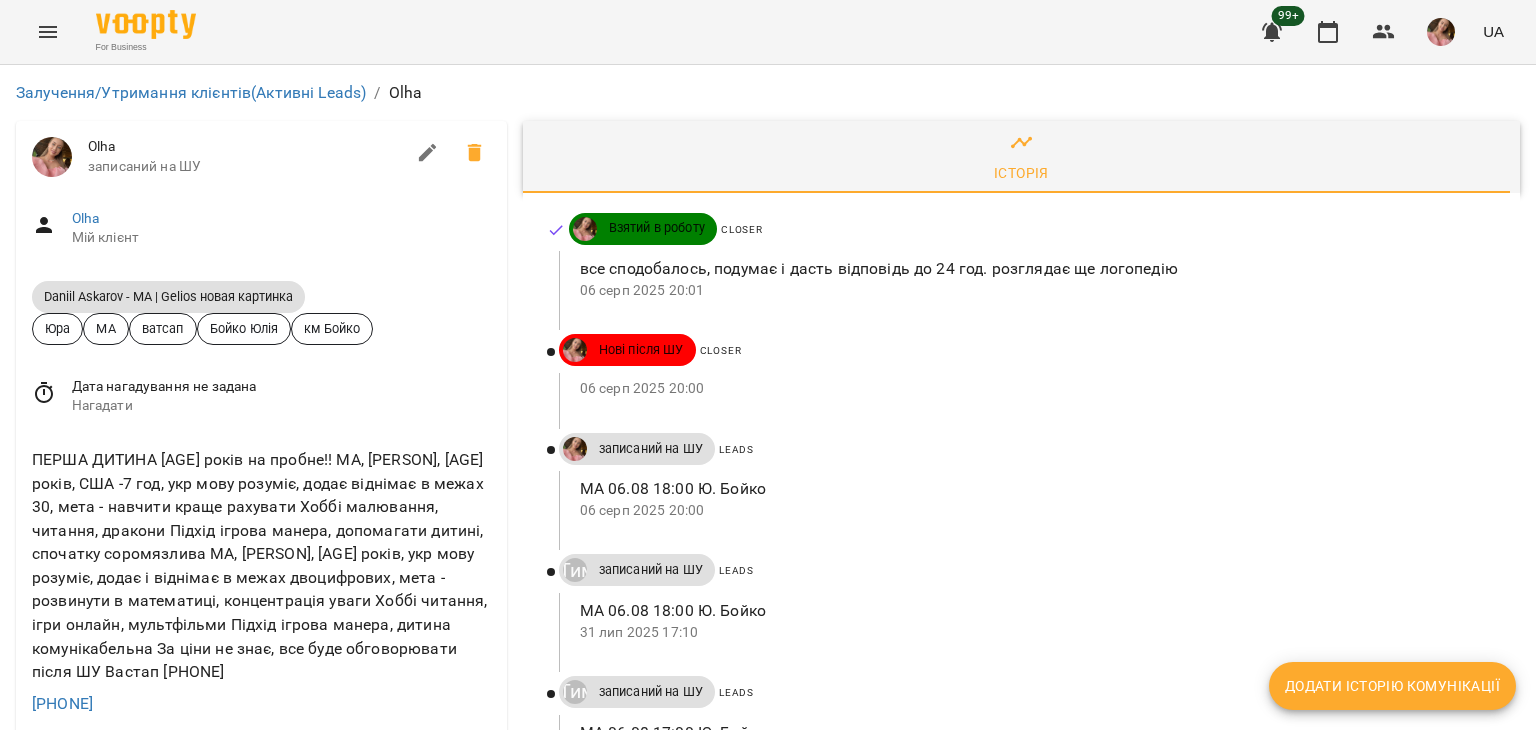 drag, startPoint x: 163, startPoint y: 412, endPoint x: 0, endPoint y: 412, distance: 163 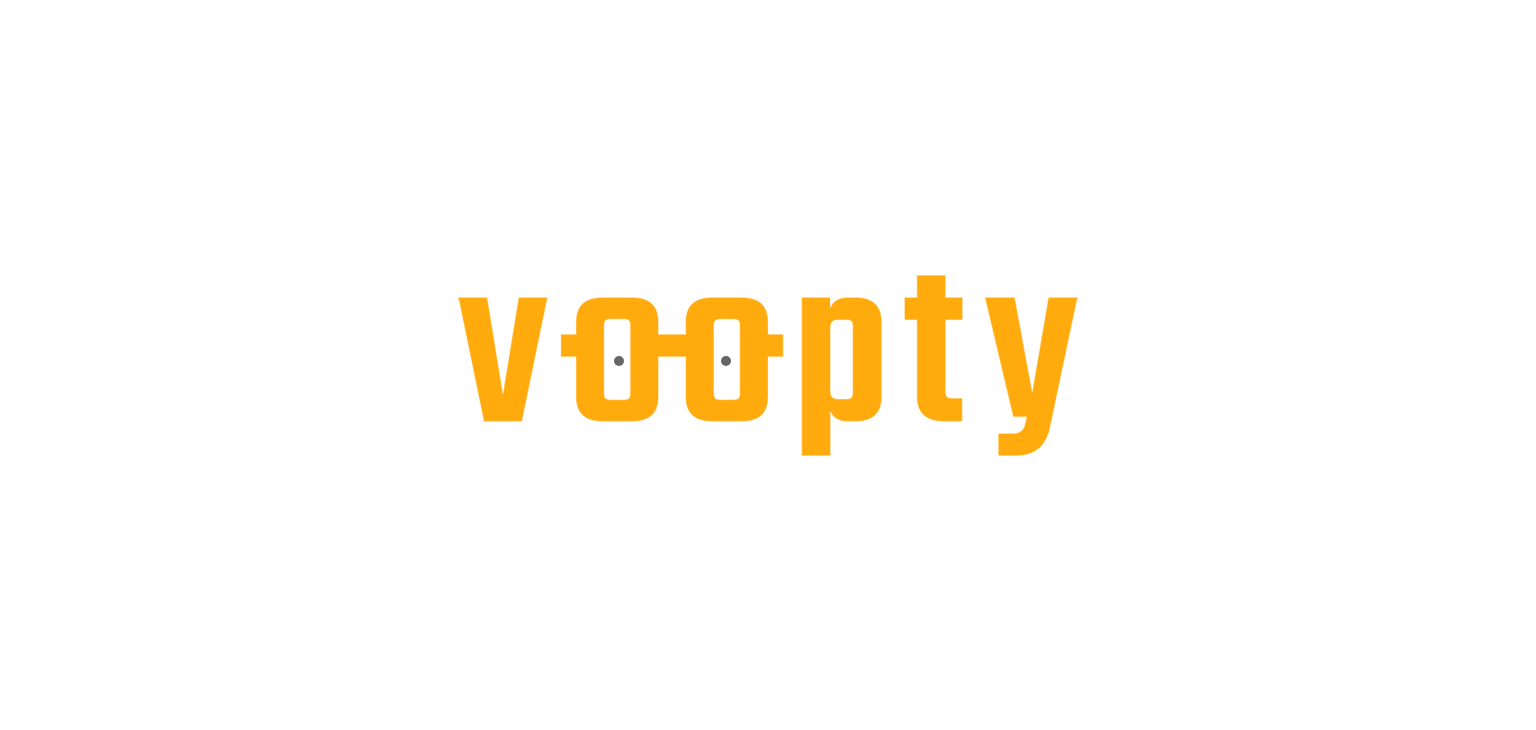 scroll, scrollTop: 0, scrollLeft: 0, axis: both 